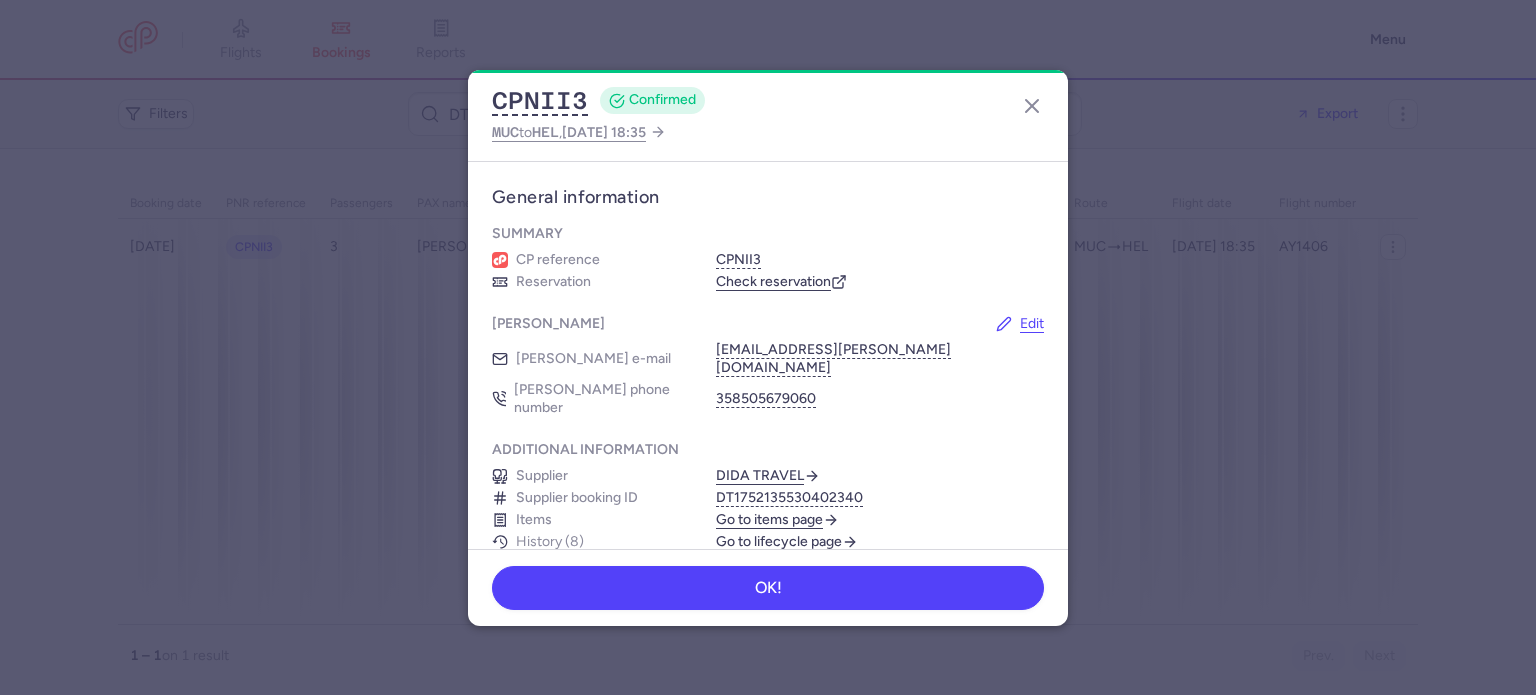 scroll, scrollTop: 0, scrollLeft: 0, axis: both 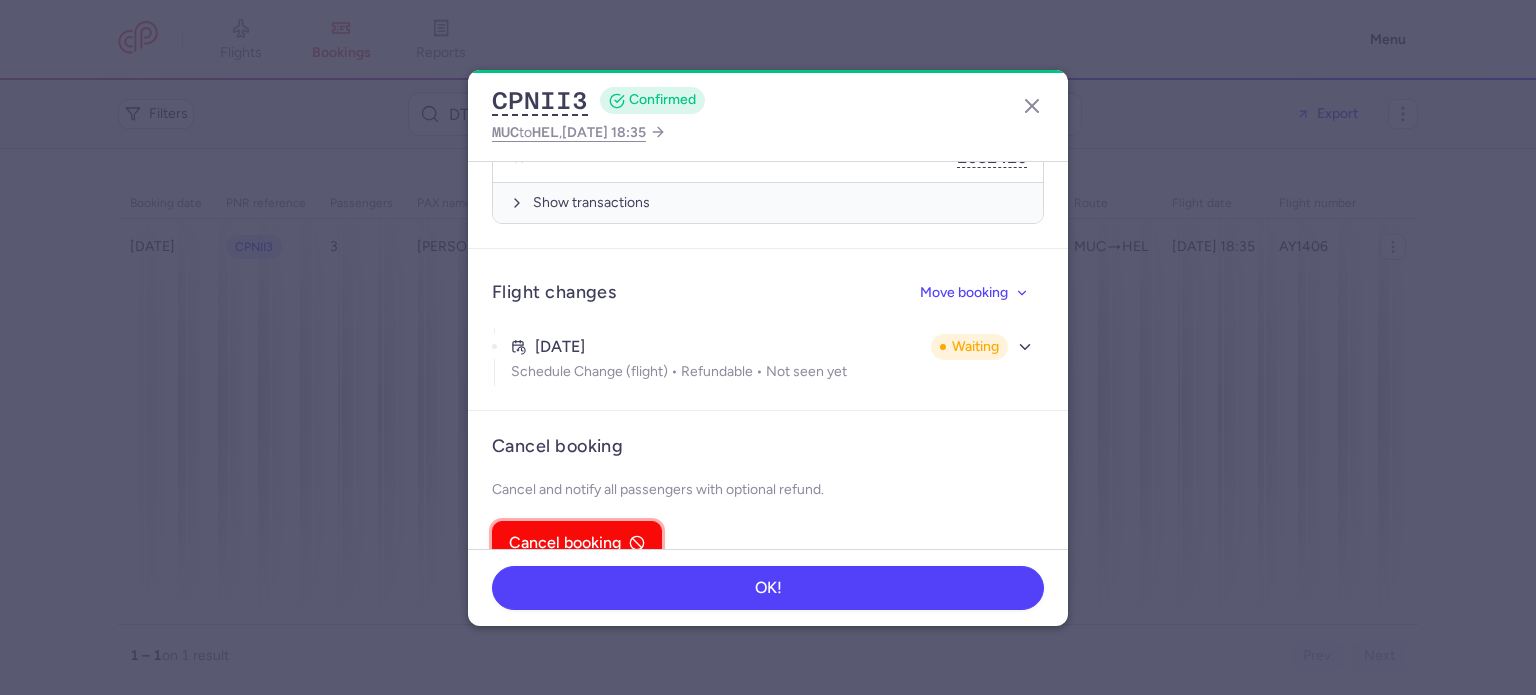 click on "Cancel booking" at bounding box center [565, 543] 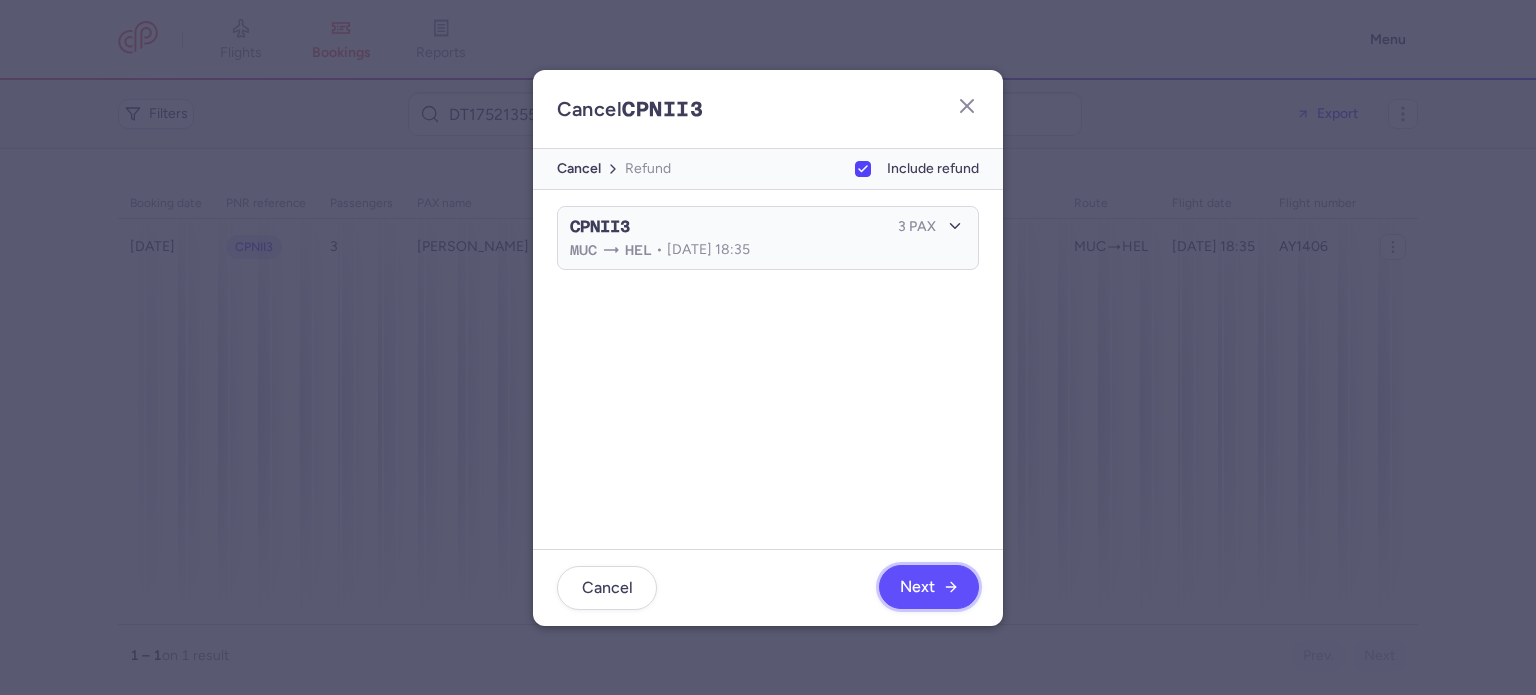 click on "Next" 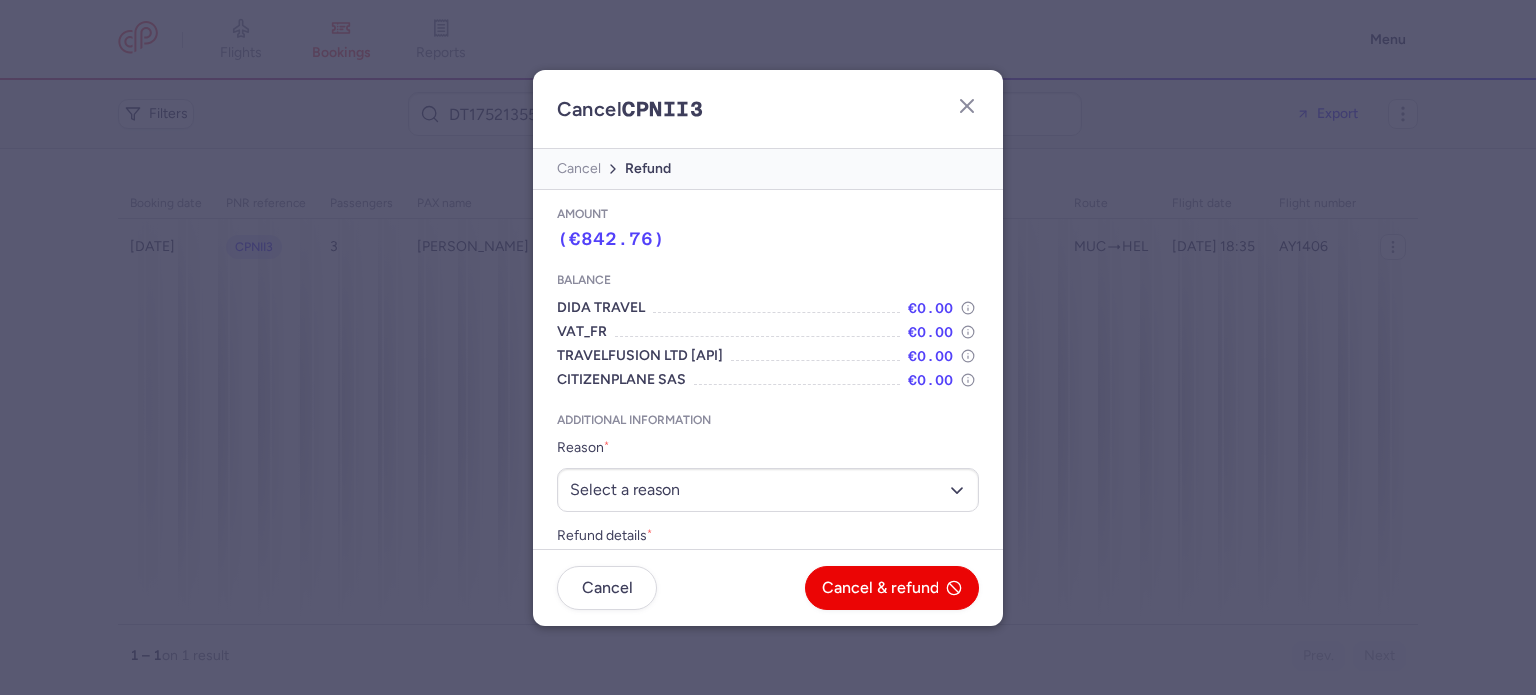 scroll, scrollTop: 66, scrollLeft: 0, axis: vertical 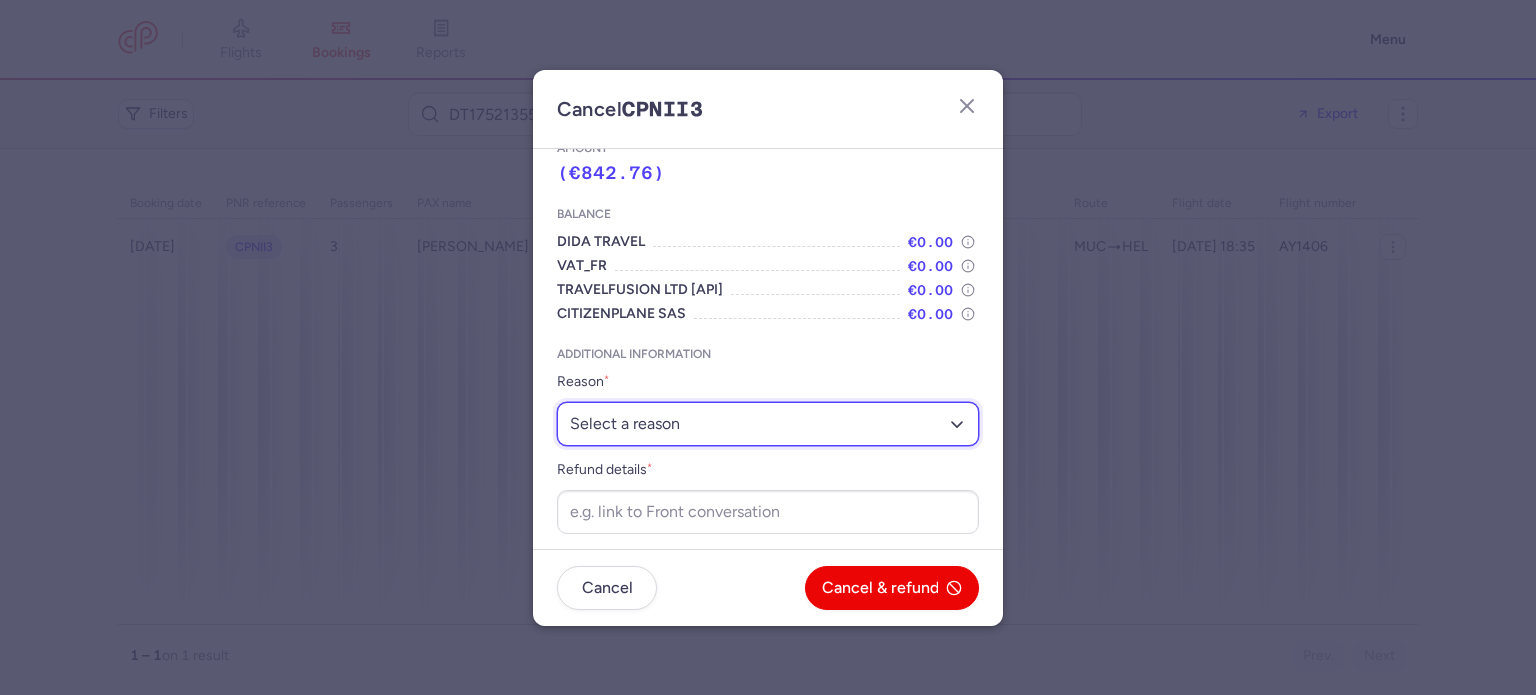 click on "Select a reason ⛔️ Unconfirmed booking ❌ Flight canceled 🙅 Schedule change not accepted" at bounding box center (768, 424) 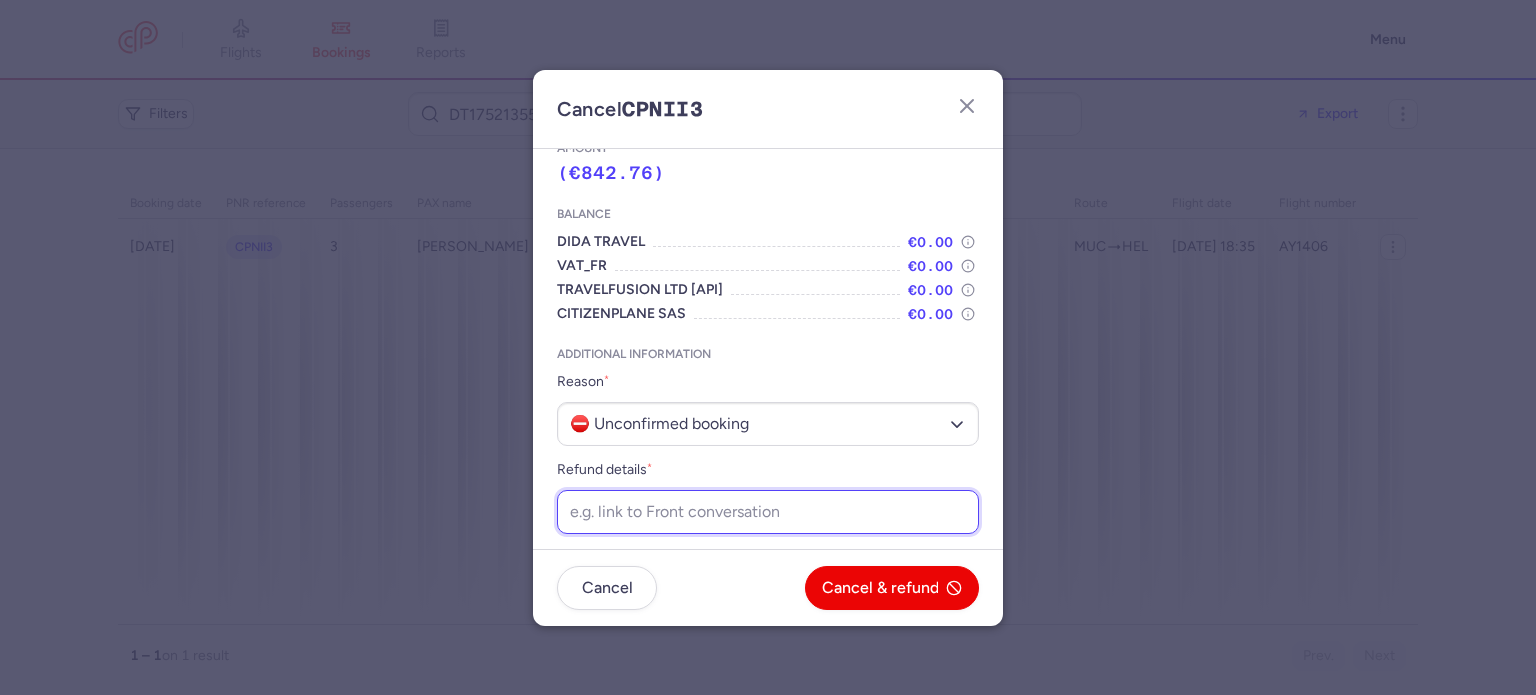 click on "Refund details  *" at bounding box center (768, 512) 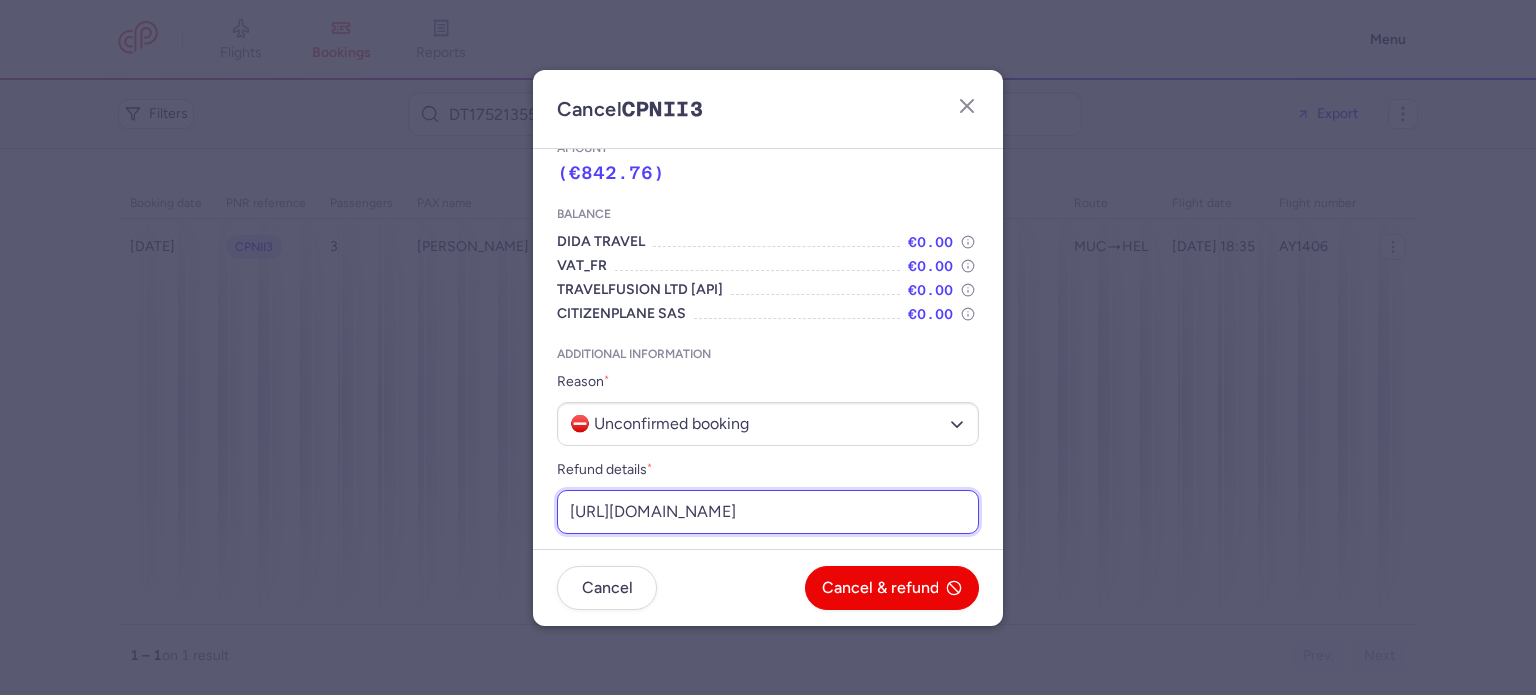 scroll, scrollTop: 0, scrollLeft: 274, axis: horizontal 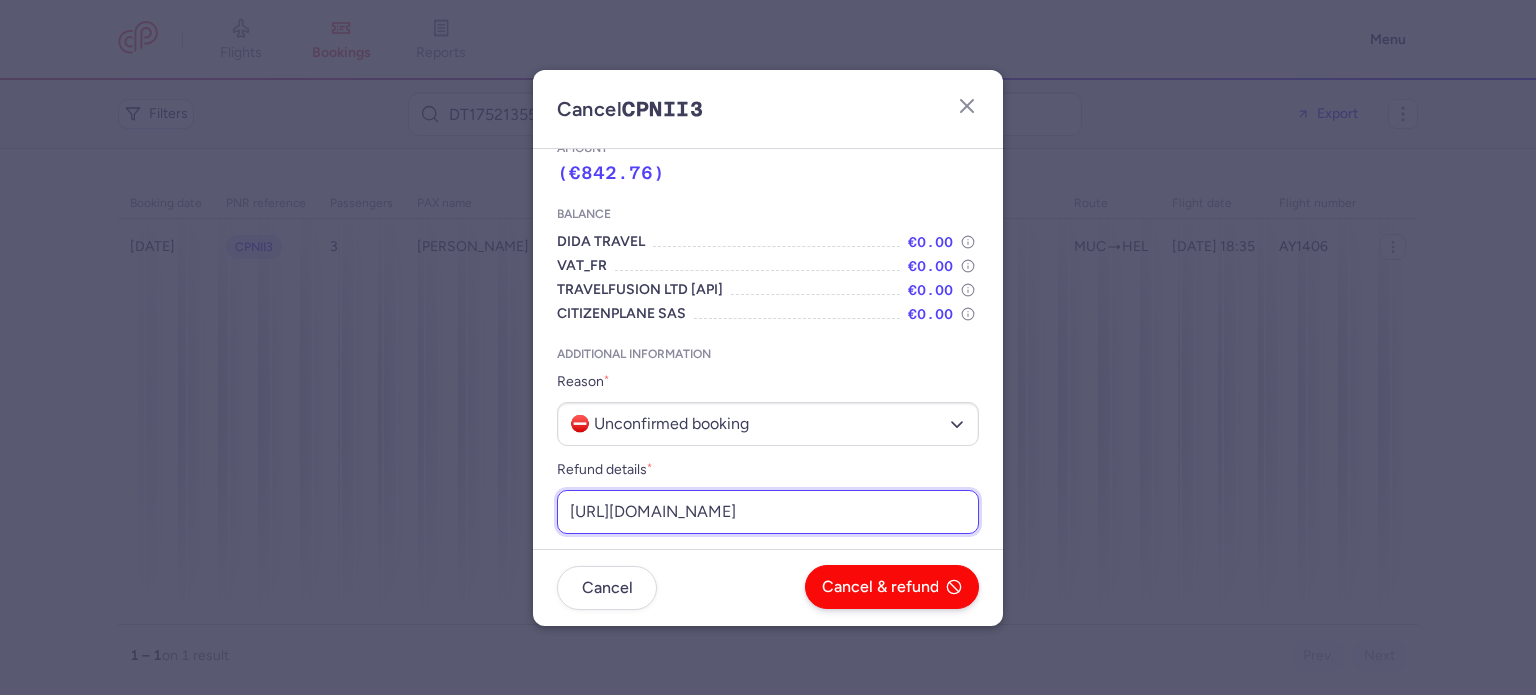 type on "https://app.frontapp.com/open/cnv_ey3thmq?key=cjFh8pVIvq5X2oM9kk0Z37-dBcKRdosE" 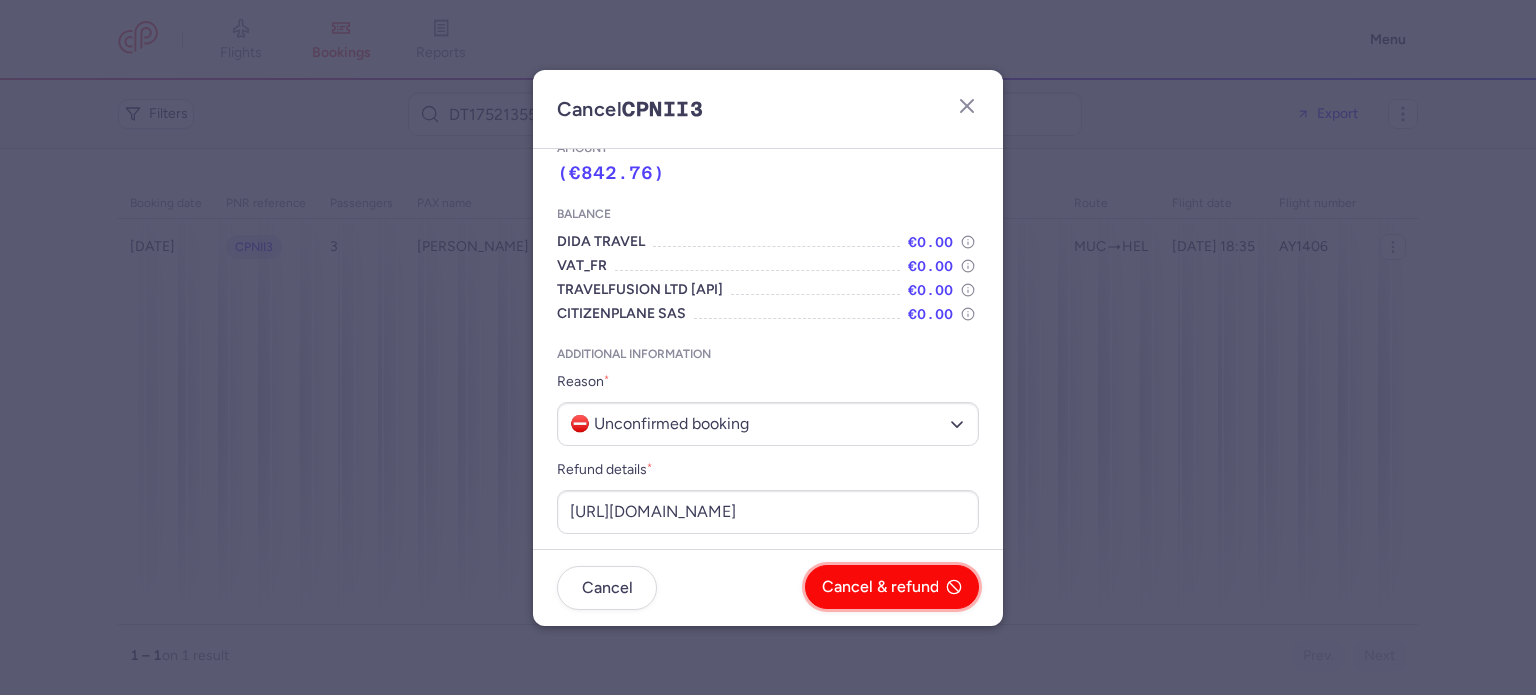 scroll, scrollTop: 0, scrollLeft: 0, axis: both 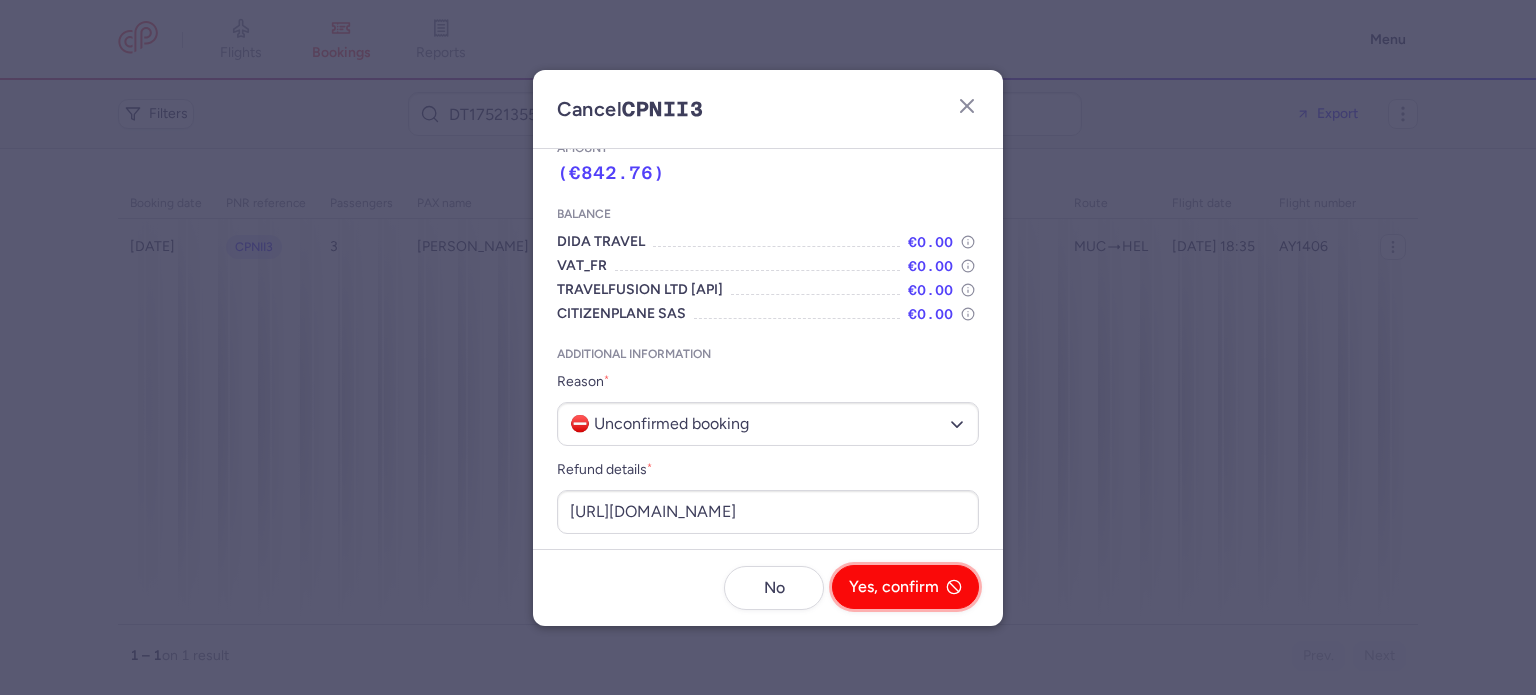 click on "Yes, confirm" 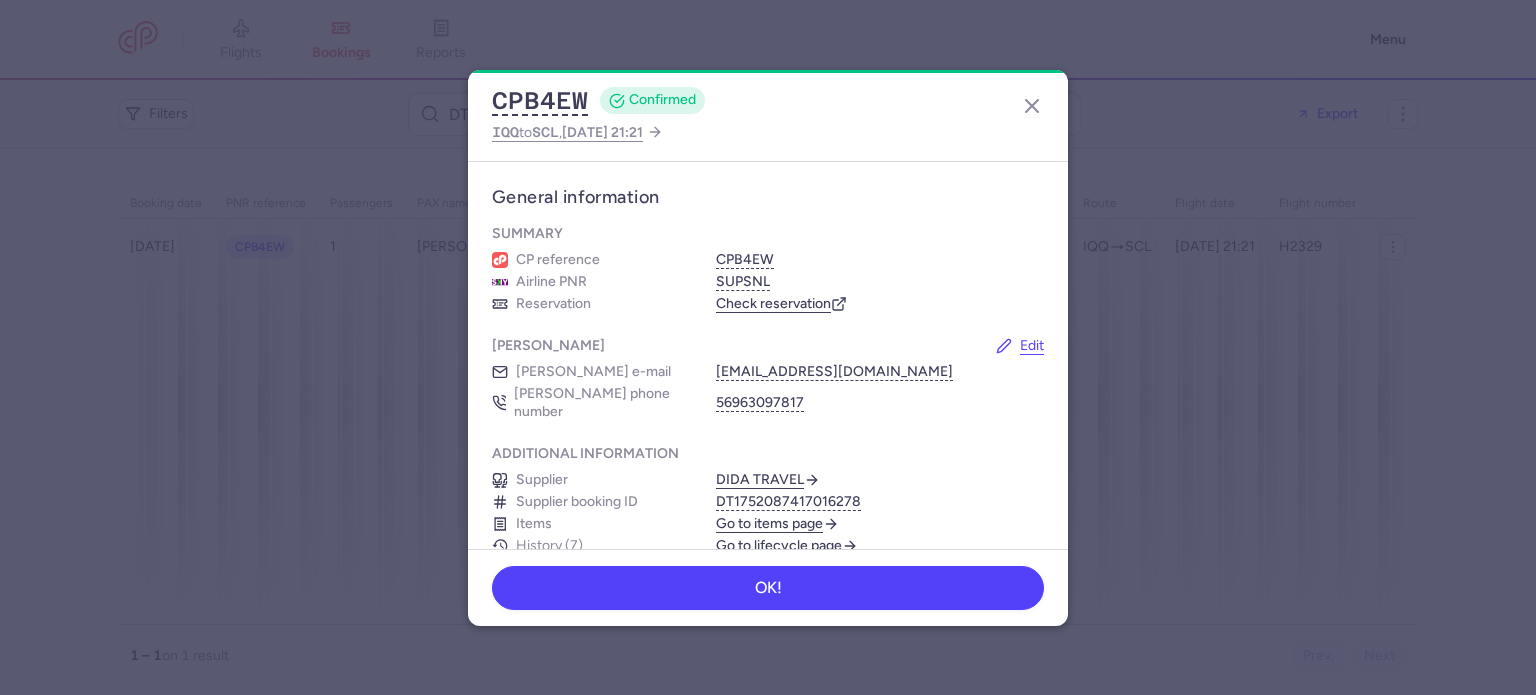 scroll, scrollTop: 0, scrollLeft: 0, axis: both 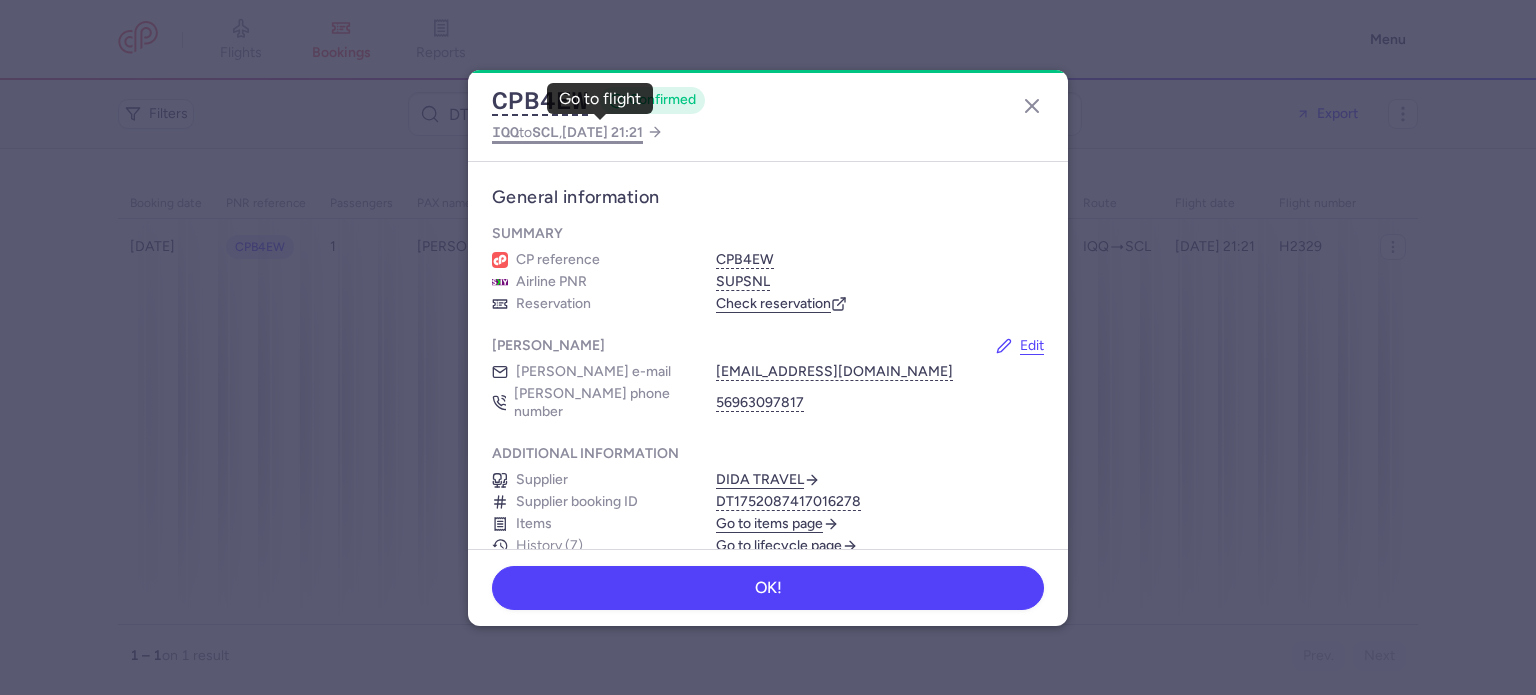 click on "[DATE] 21:21" at bounding box center (602, 132) 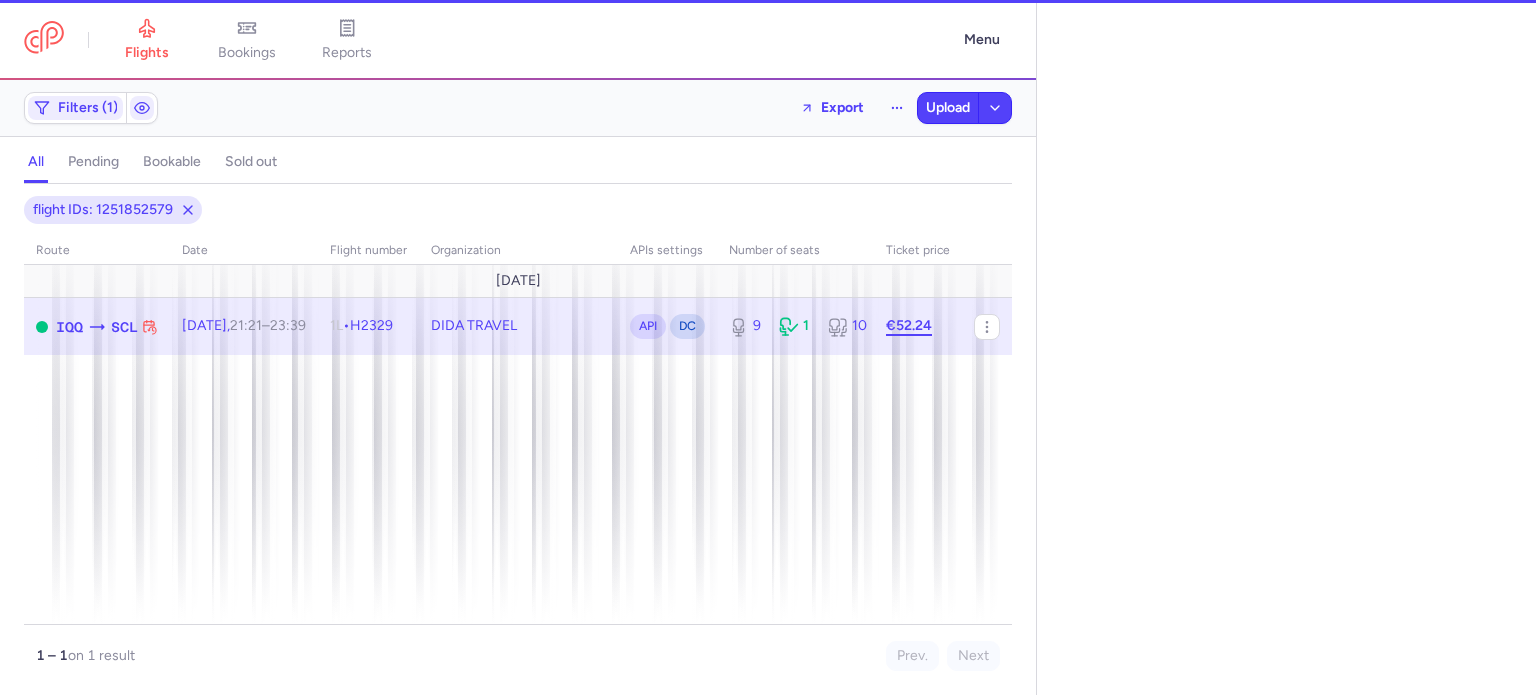 select on "days" 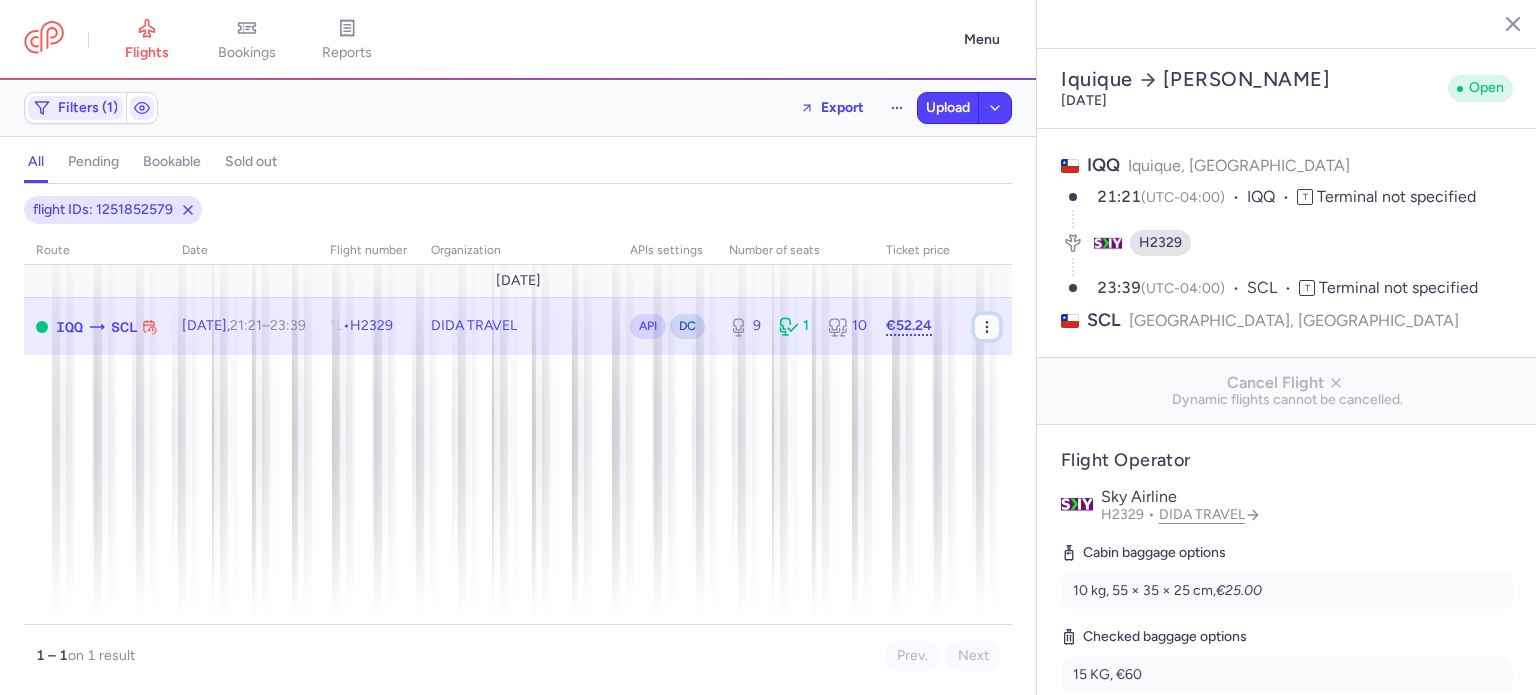 click 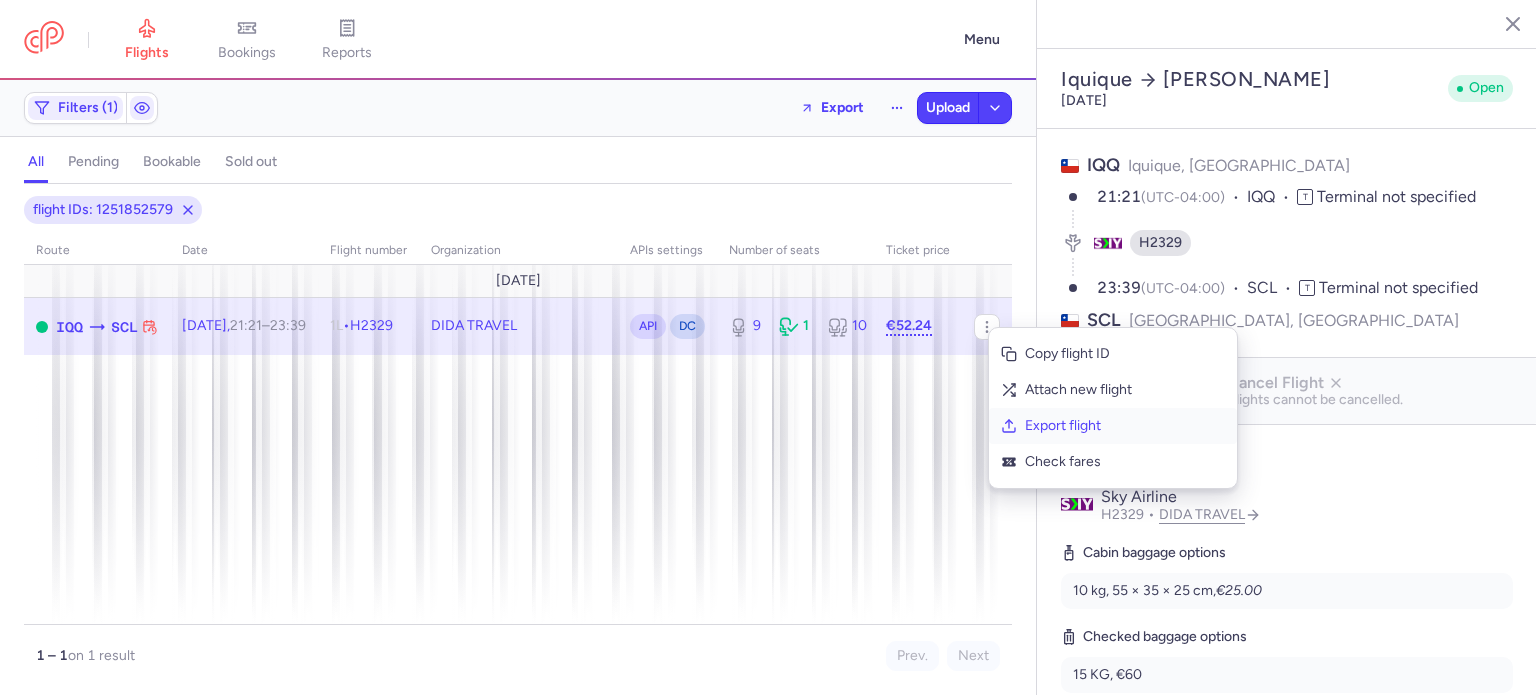 click on "Export flight" at bounding box center (1125, 426) 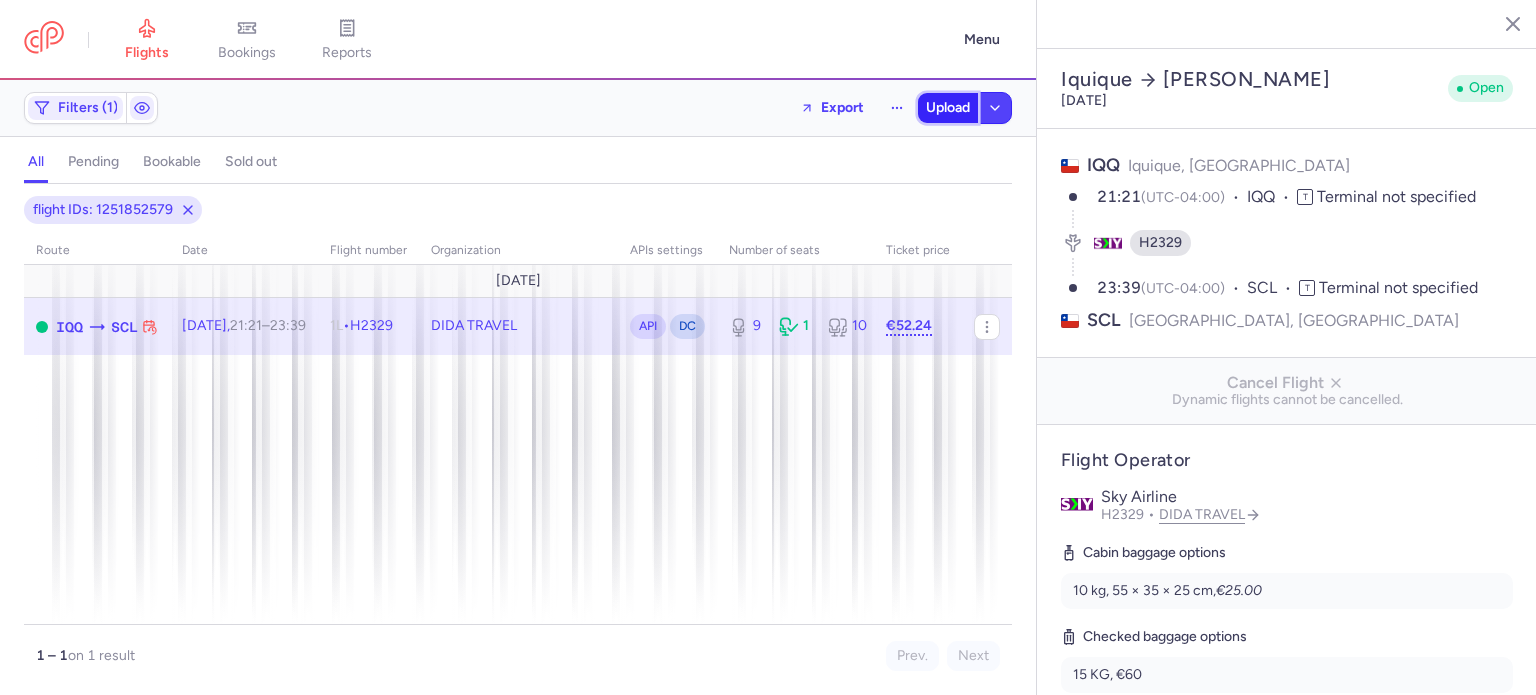 click on "Upload" at bounding box center (948, 108) 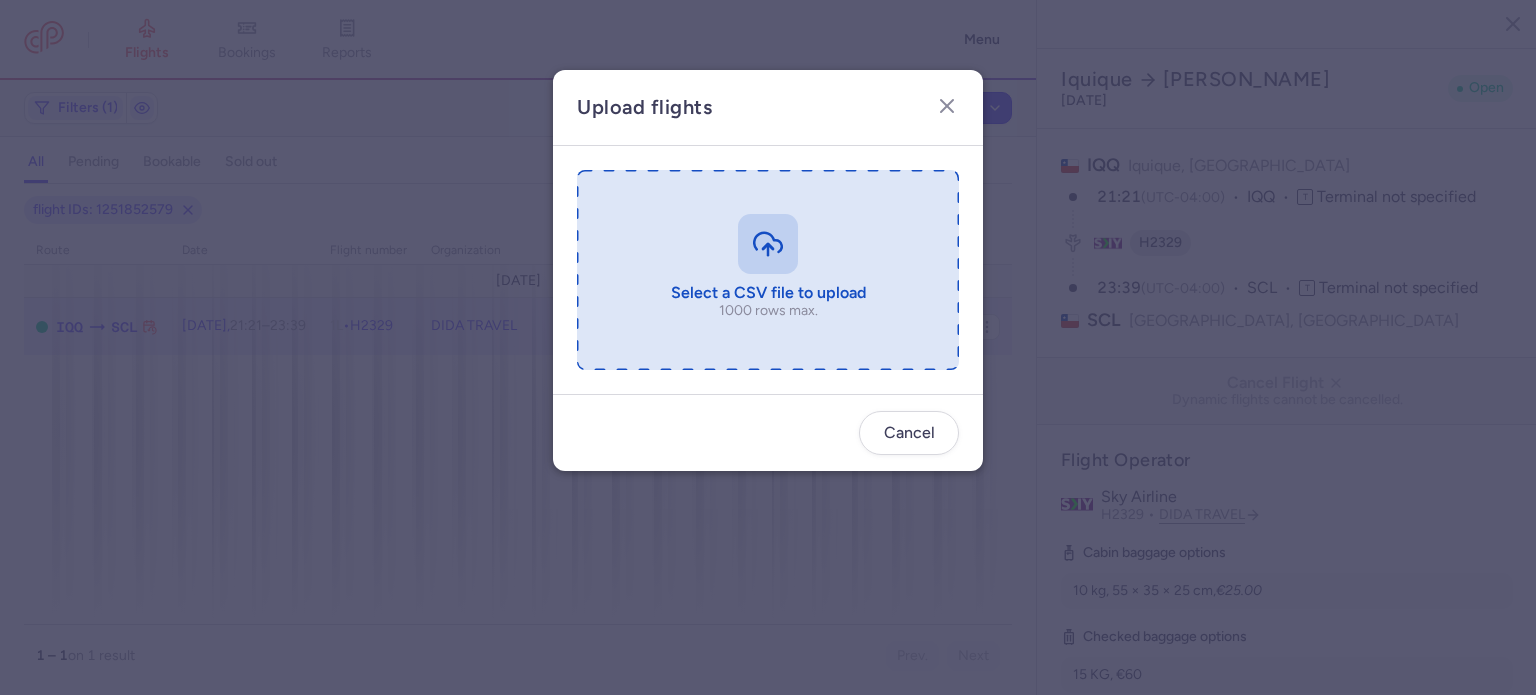 click at bounding box center [768, 270] 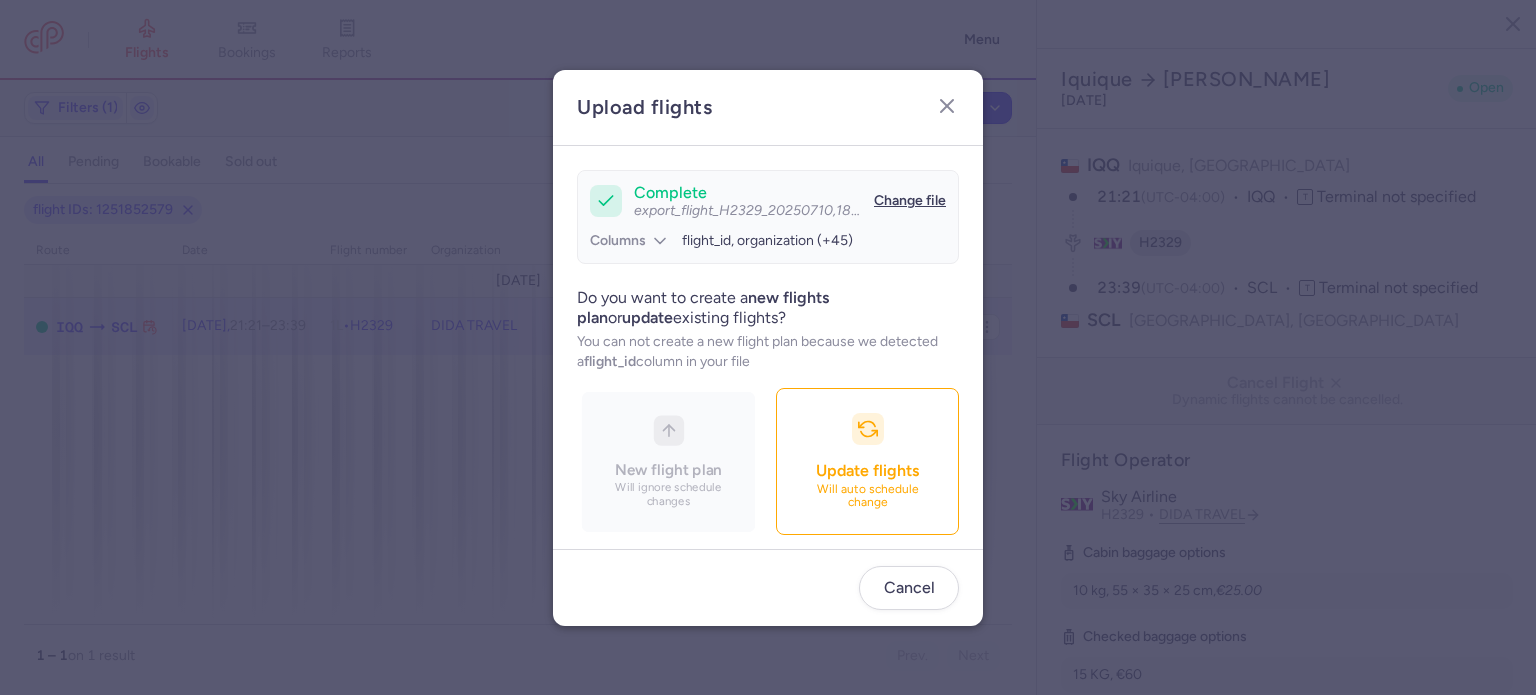 scroll, scrollTop: 172, scrollLeft: 0, axis: vertical 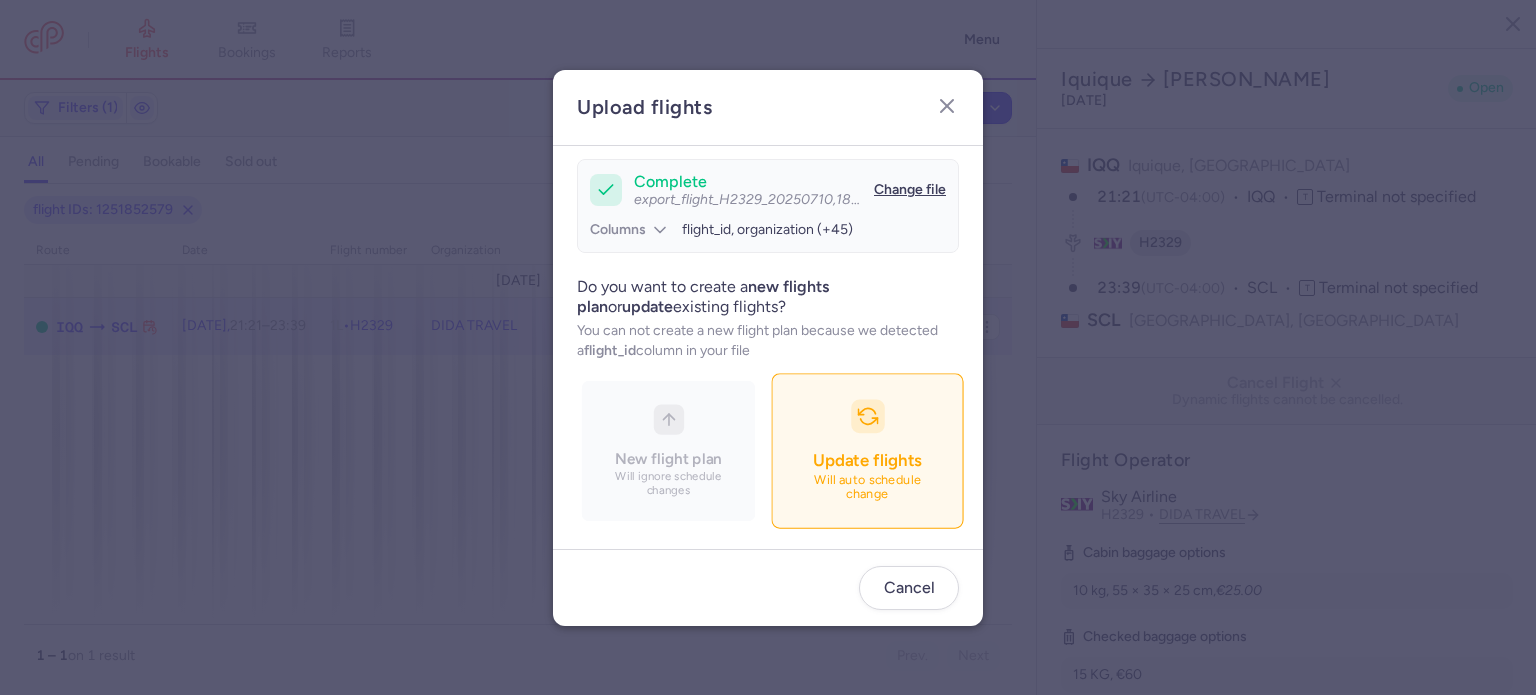 click on "Update flights Will auto schedule change" at bounding box center (867, 450) 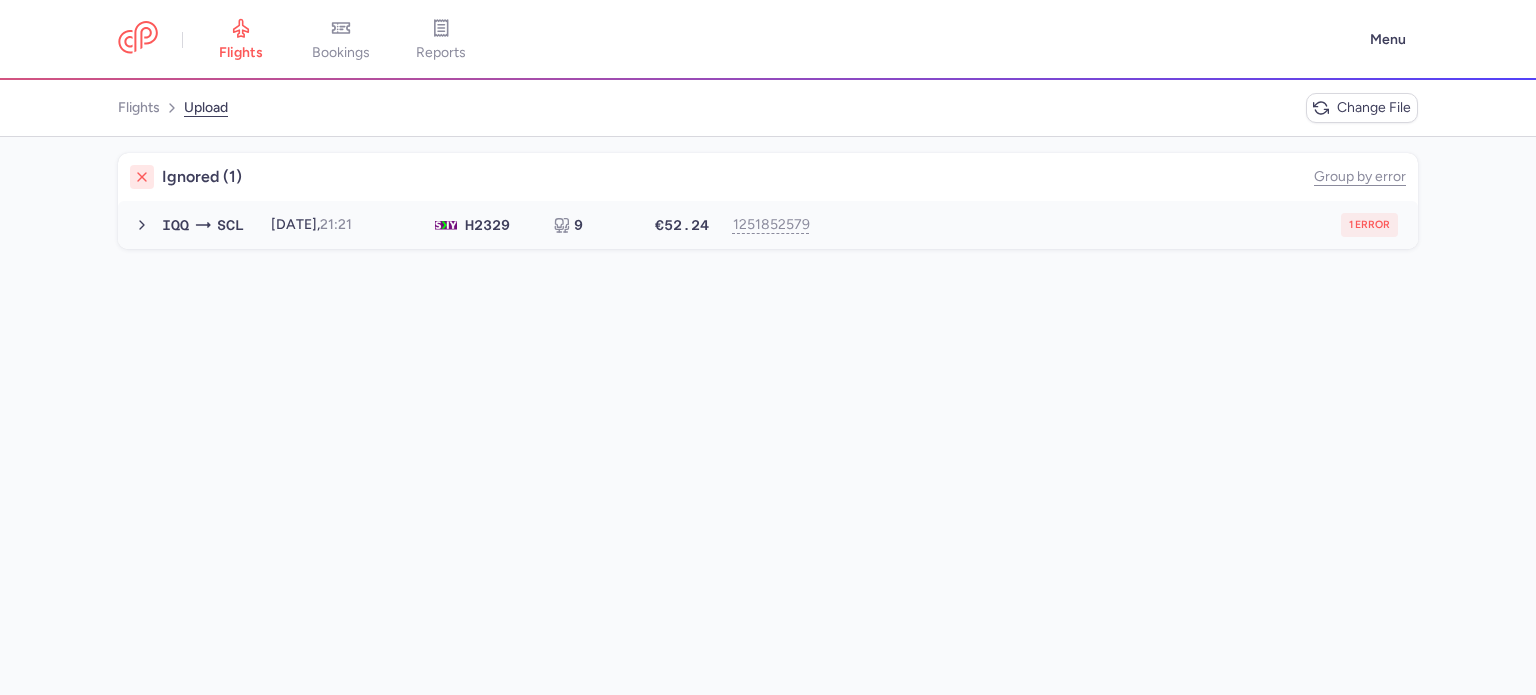 click on "1 error" at bounding box center [1112, 225] 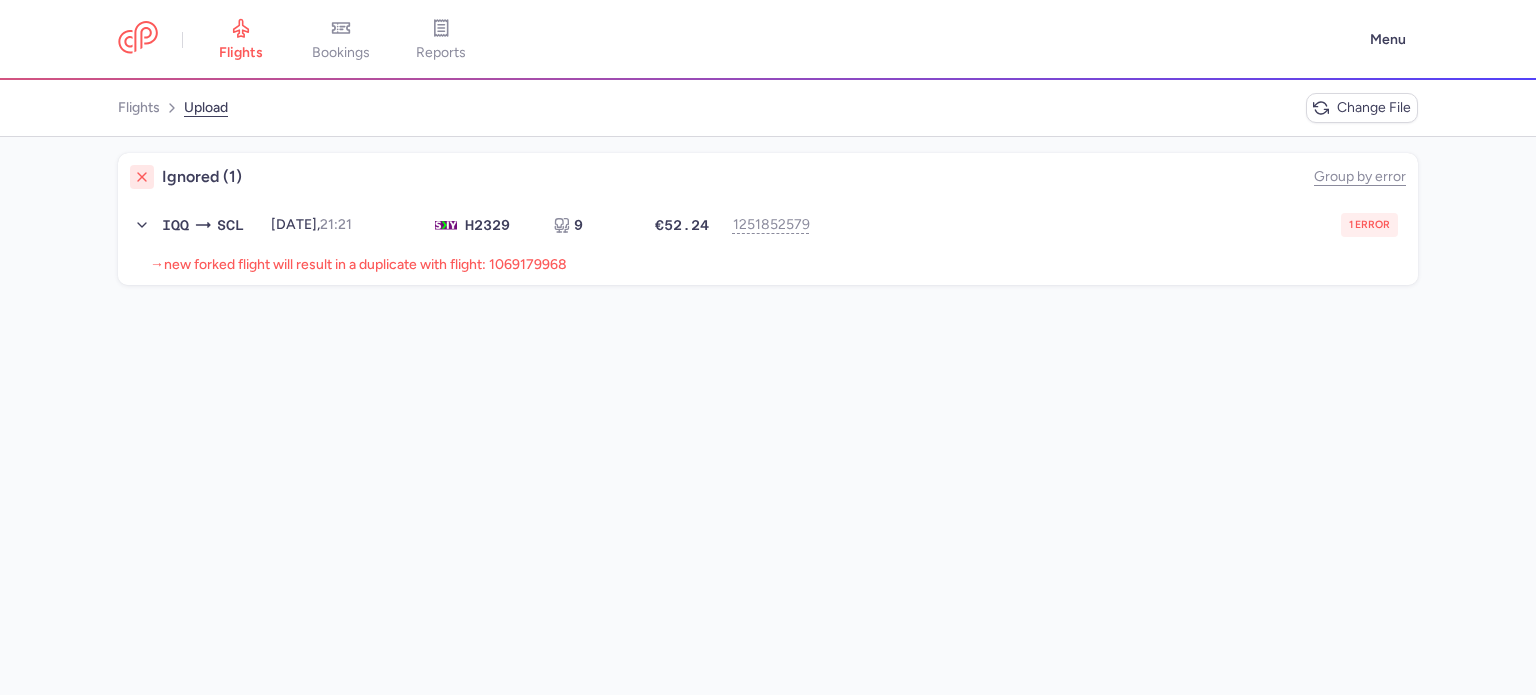 click on "new forked flight will result in a duplicate with flight: 1069179968" at bounding box center (365, 264) 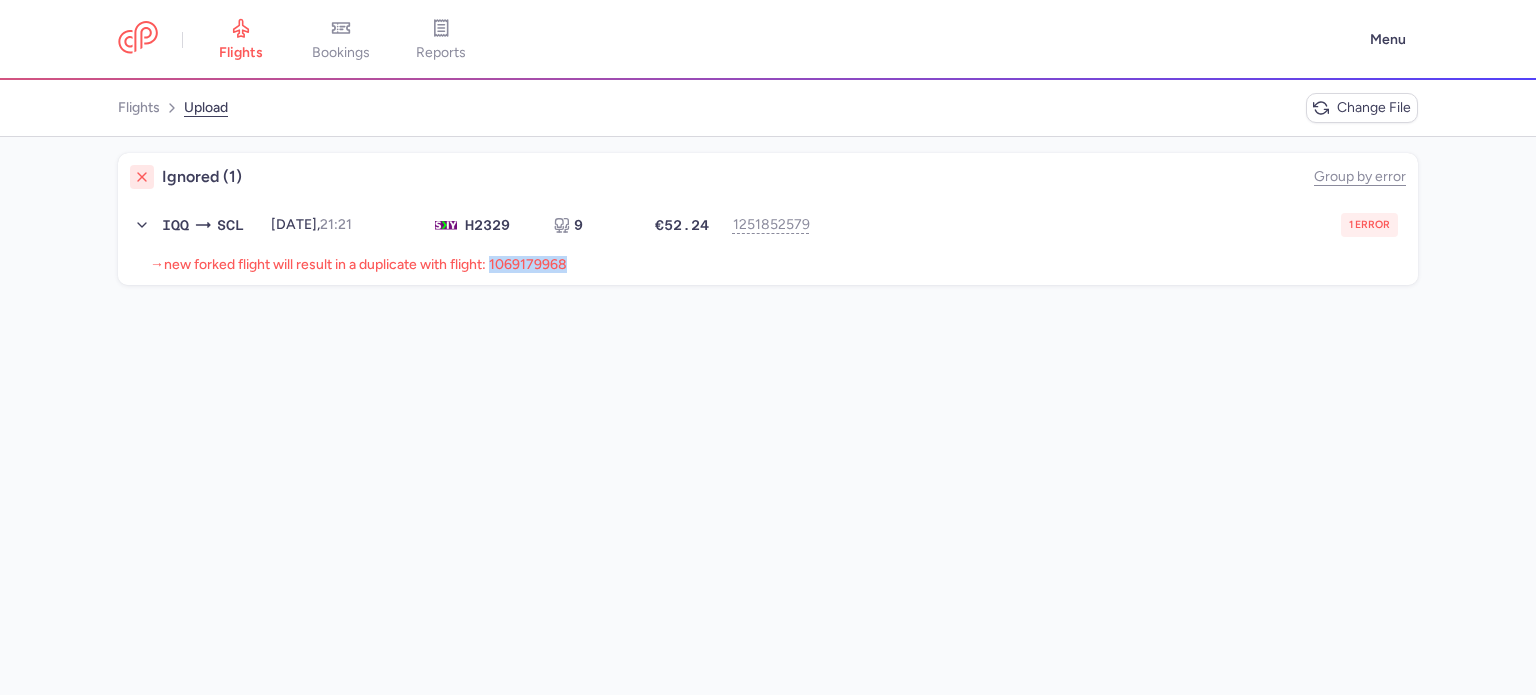 click on "new forked flight will result in a duplicate with flight: 1069179968" at bounding box center [365, 264] 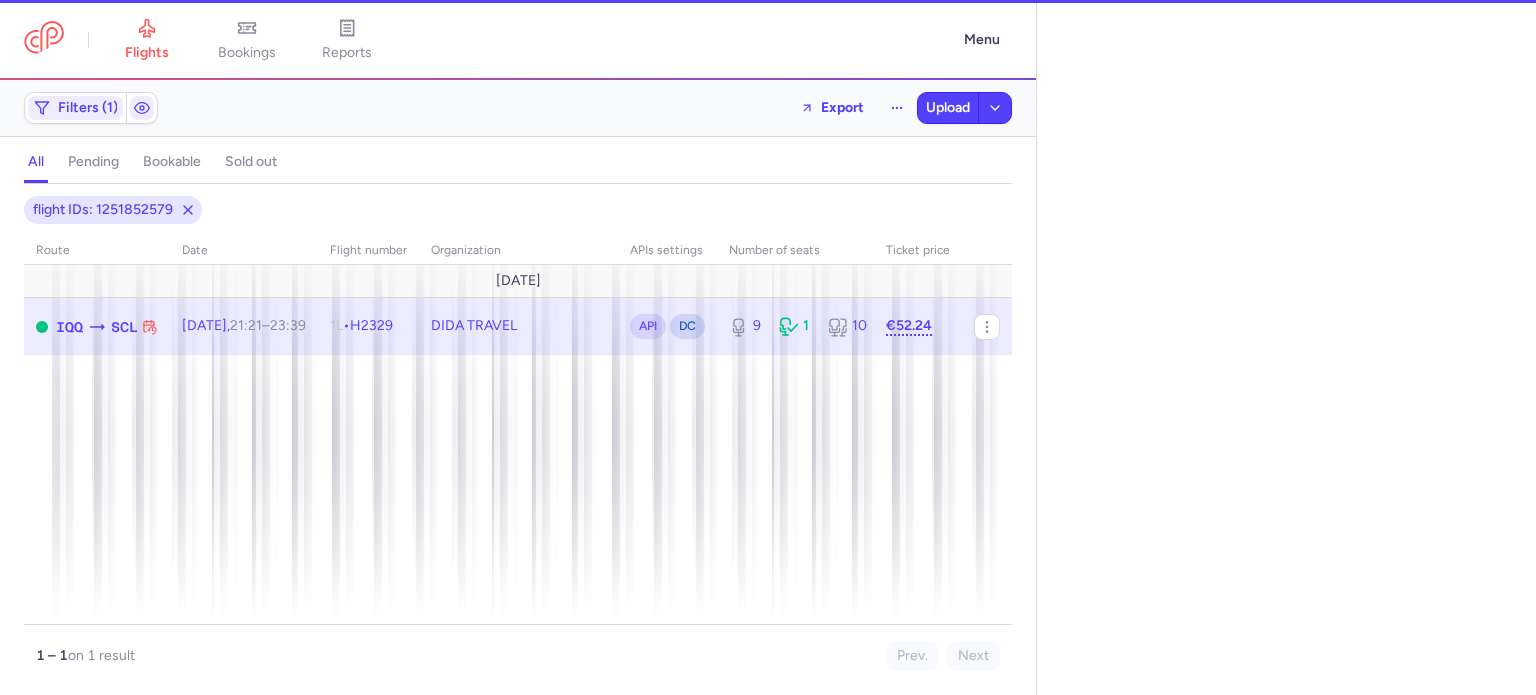 select on "days" 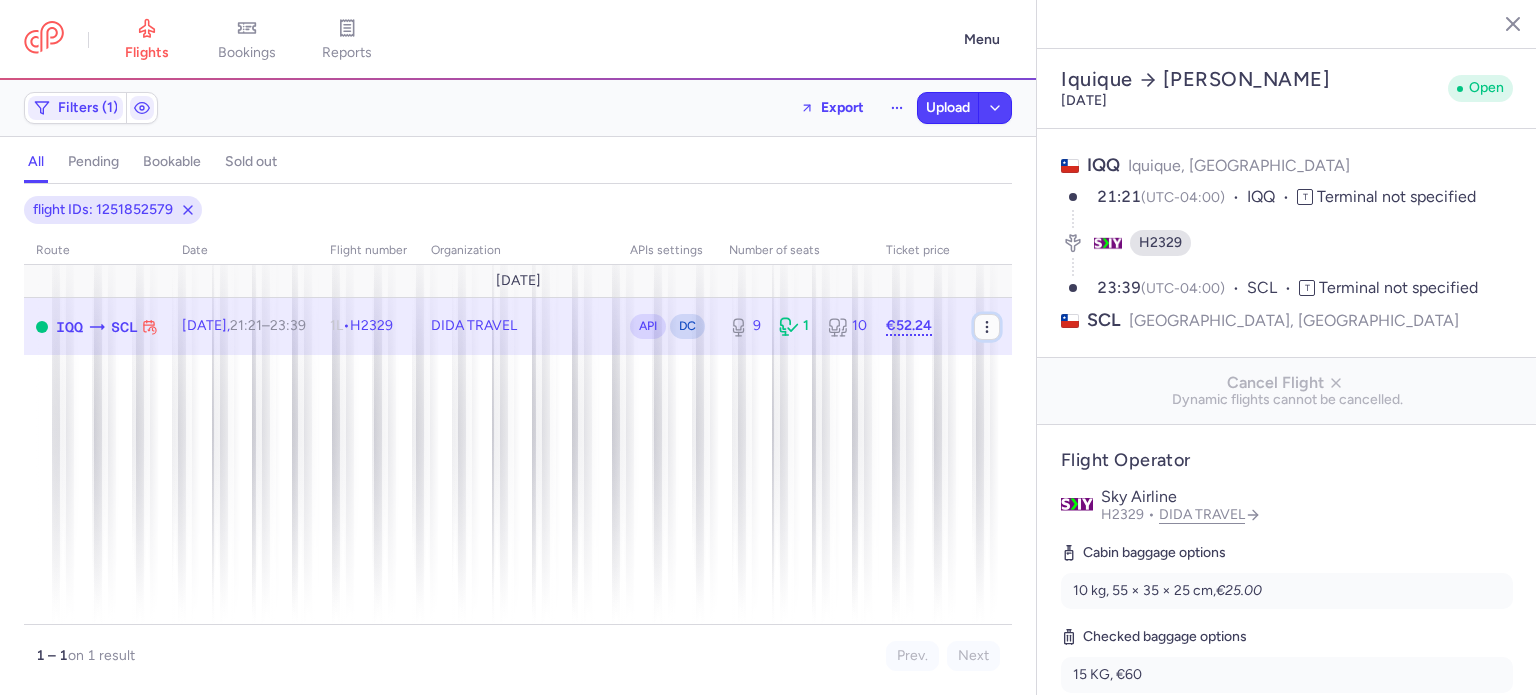 click 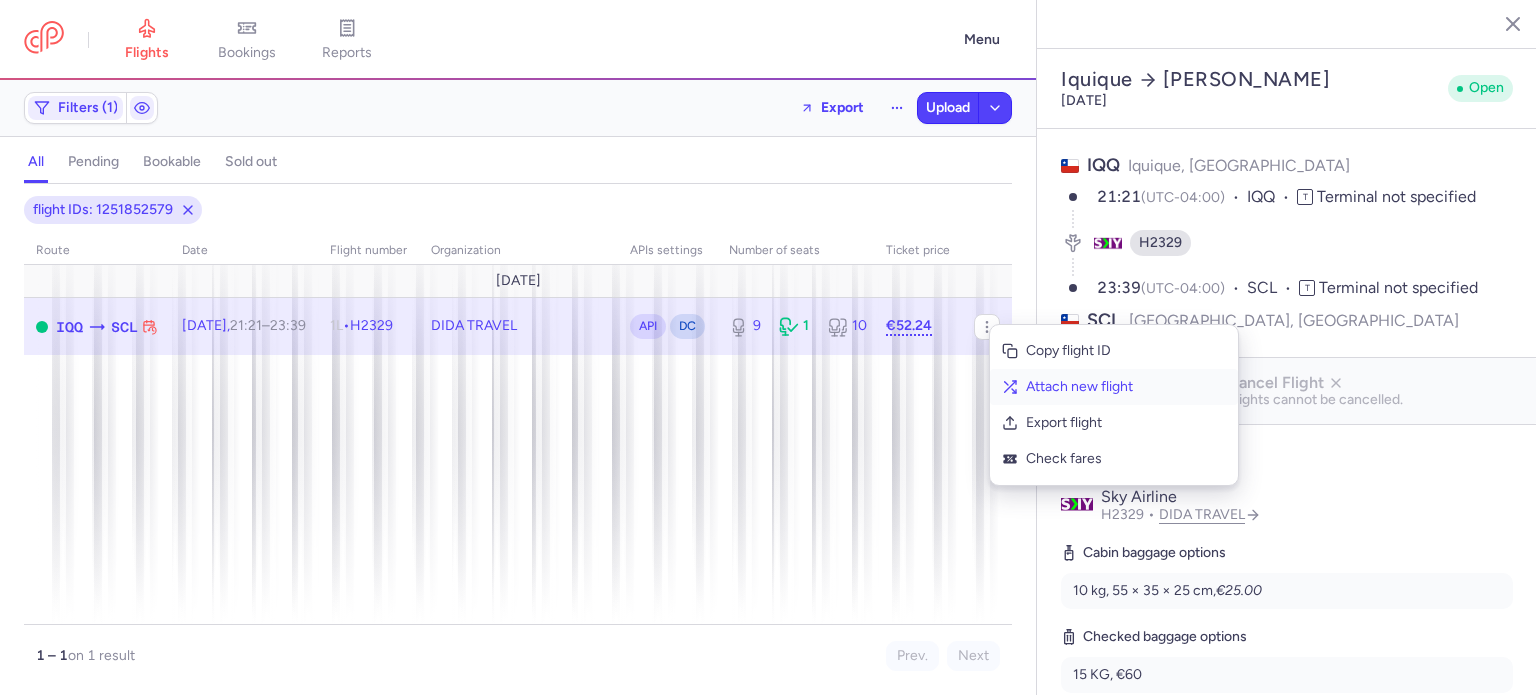 click on "Attach new flight" 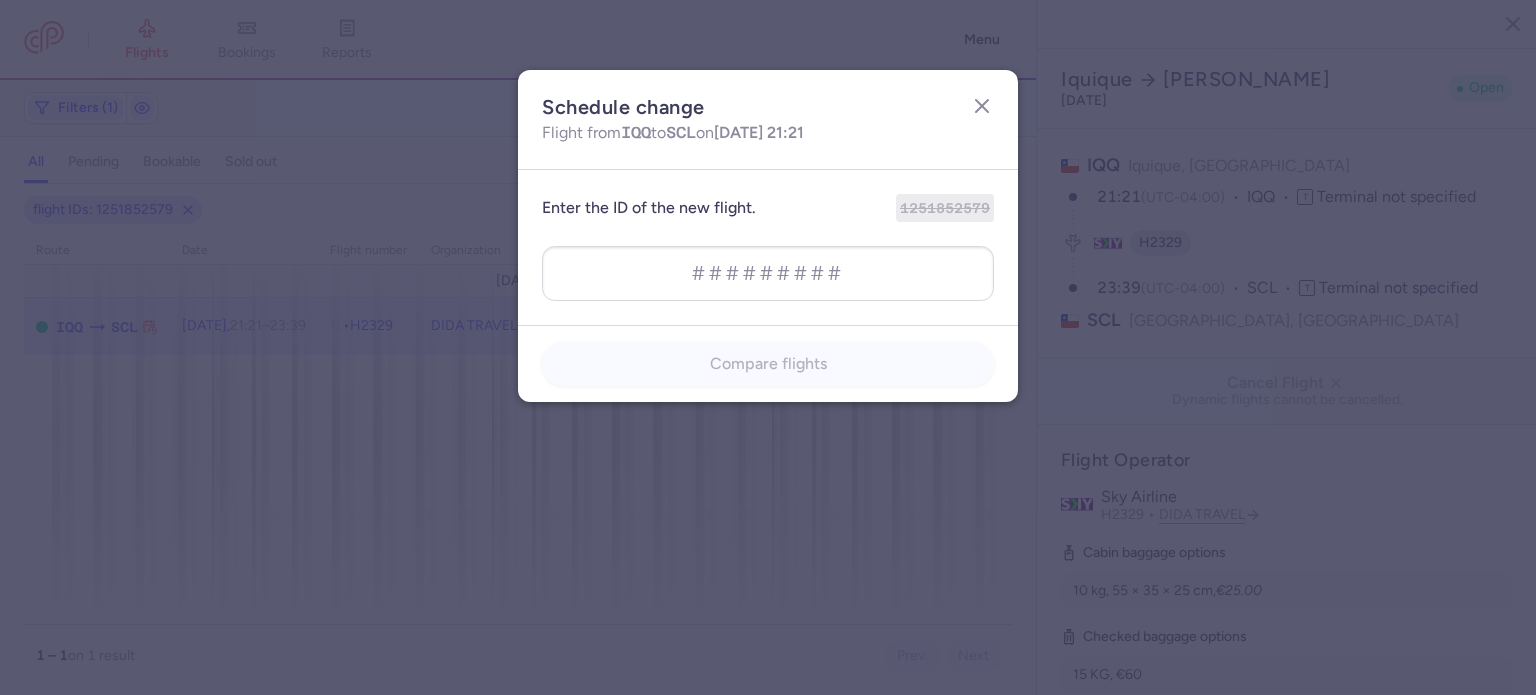 type on "1069179968" 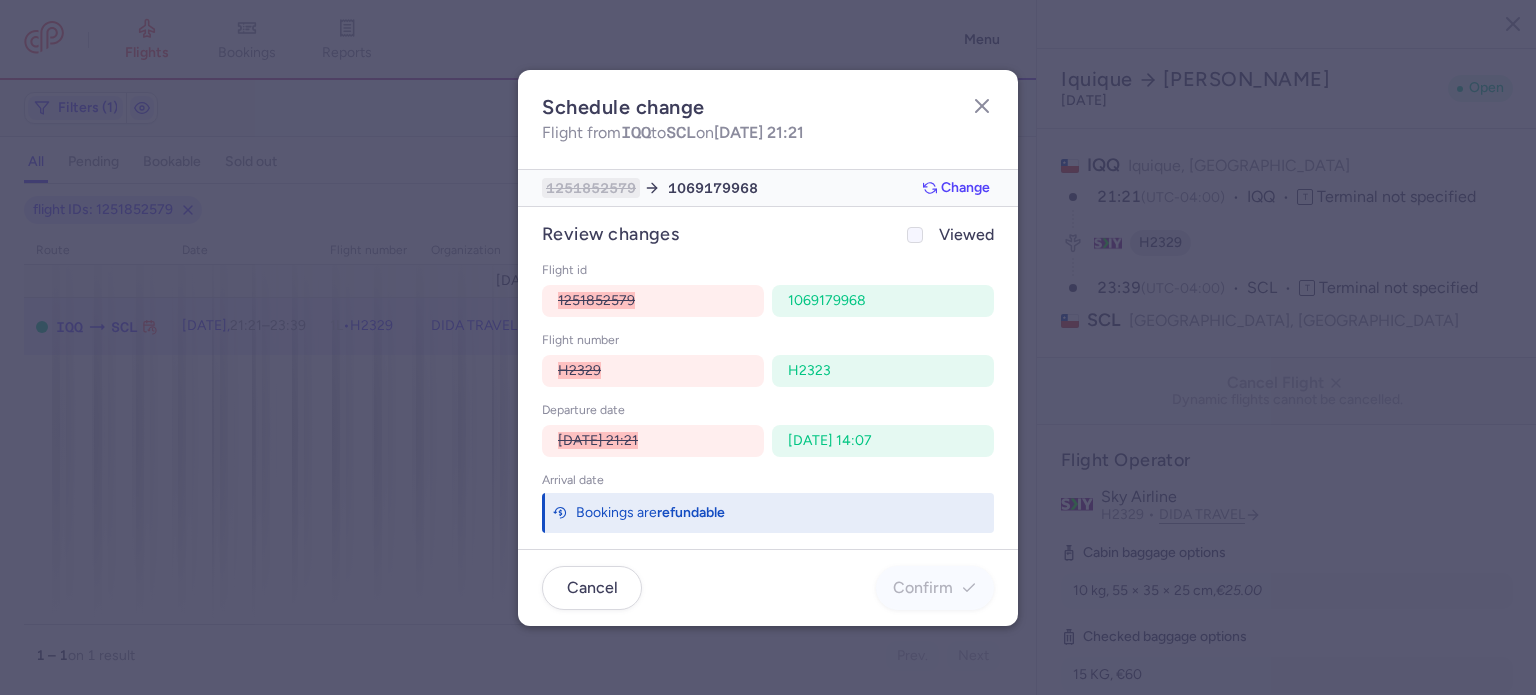 click 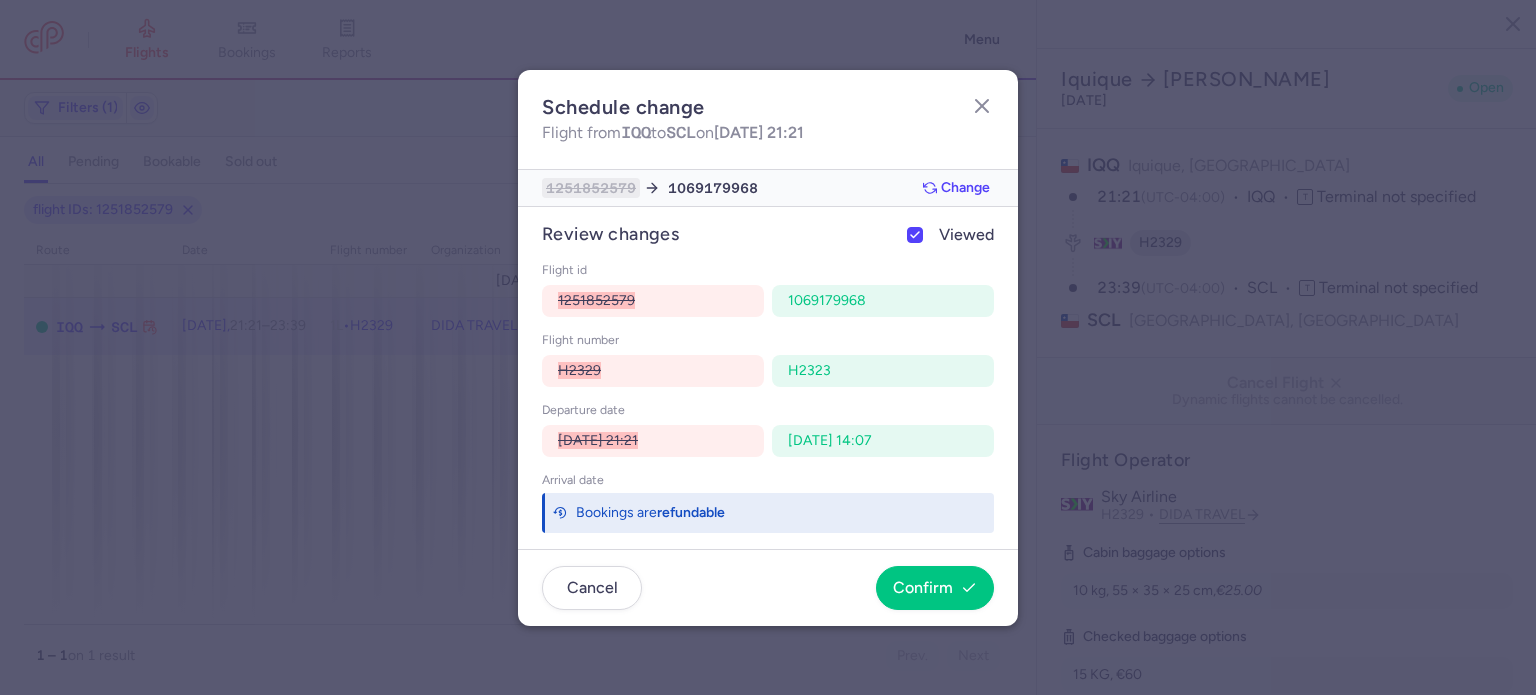scroll, scrollTop: 50, scrollLeft: 0, axis: vertical 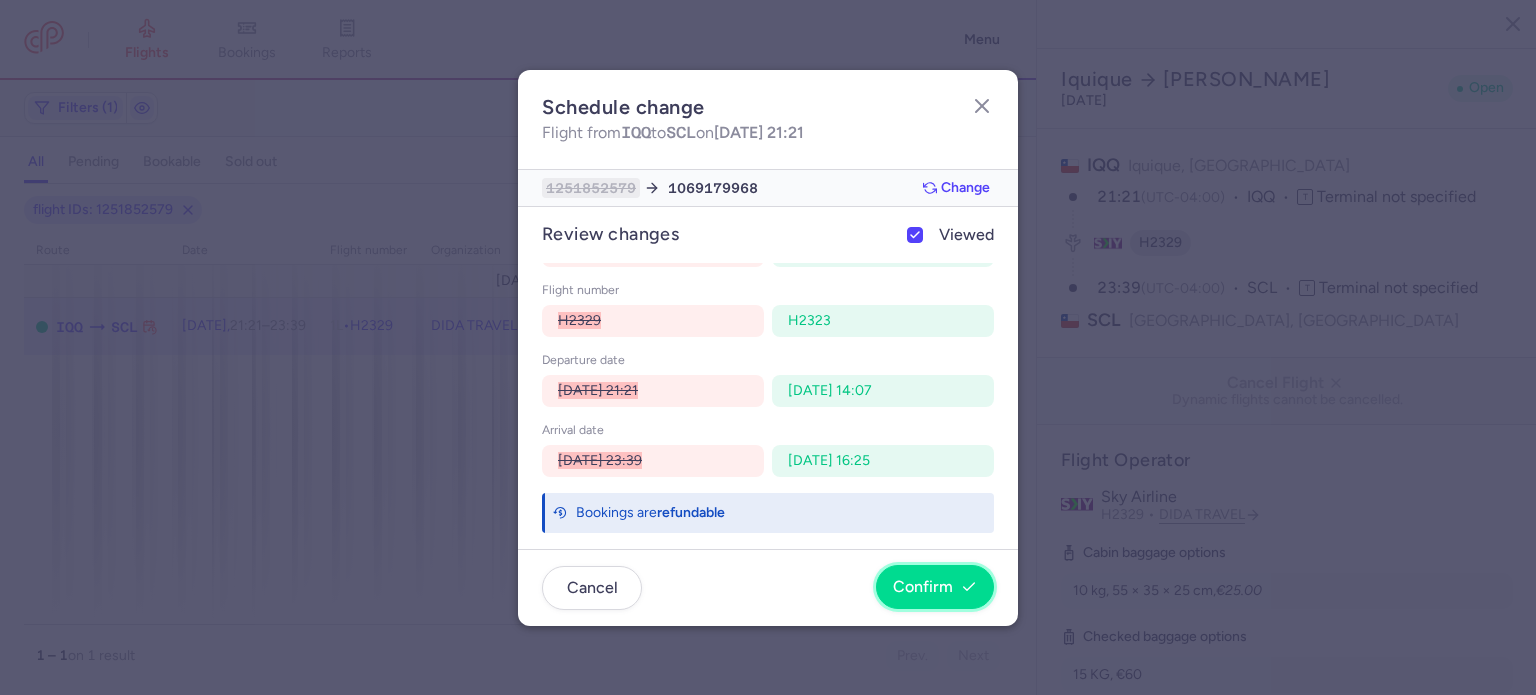click on "Confirm" at bounding box center [923, 587] 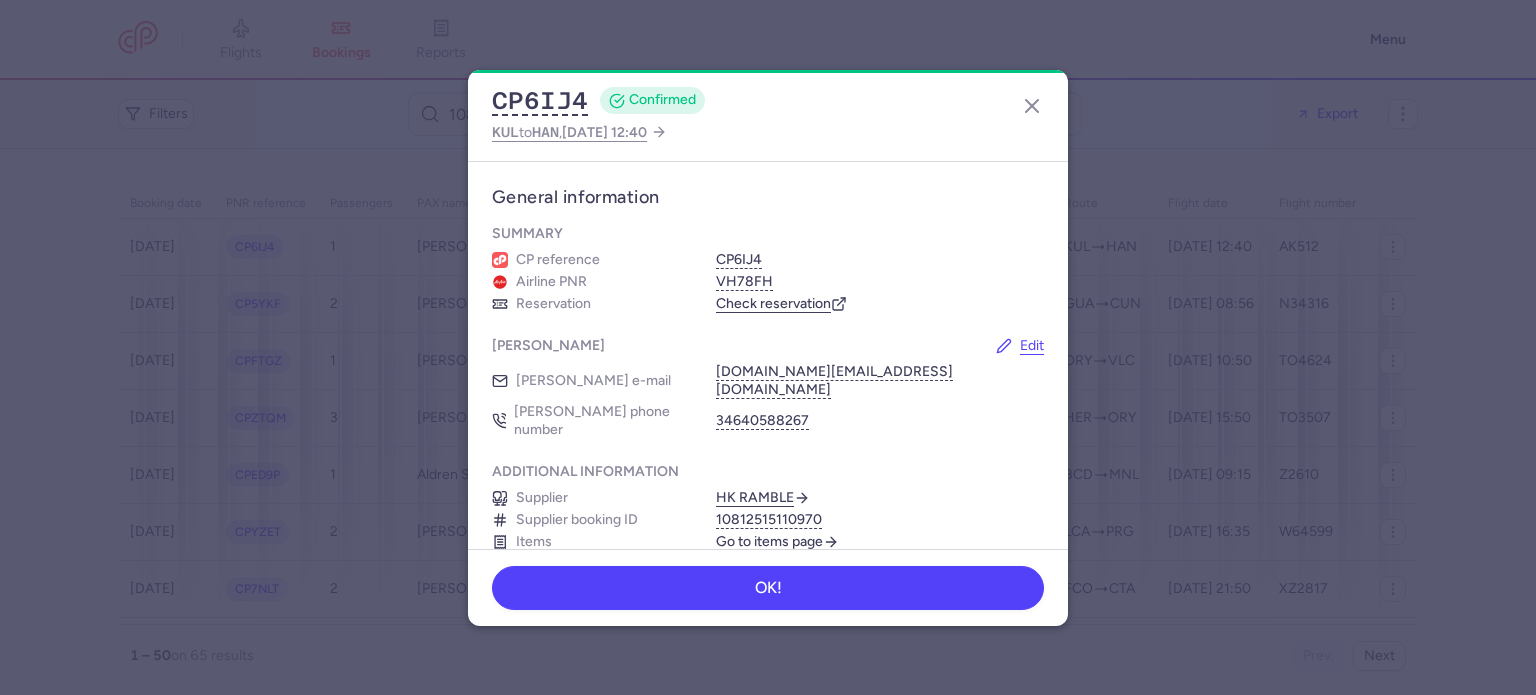 scroll, scrollTop: 0, scrollLeft: 0, axis: both 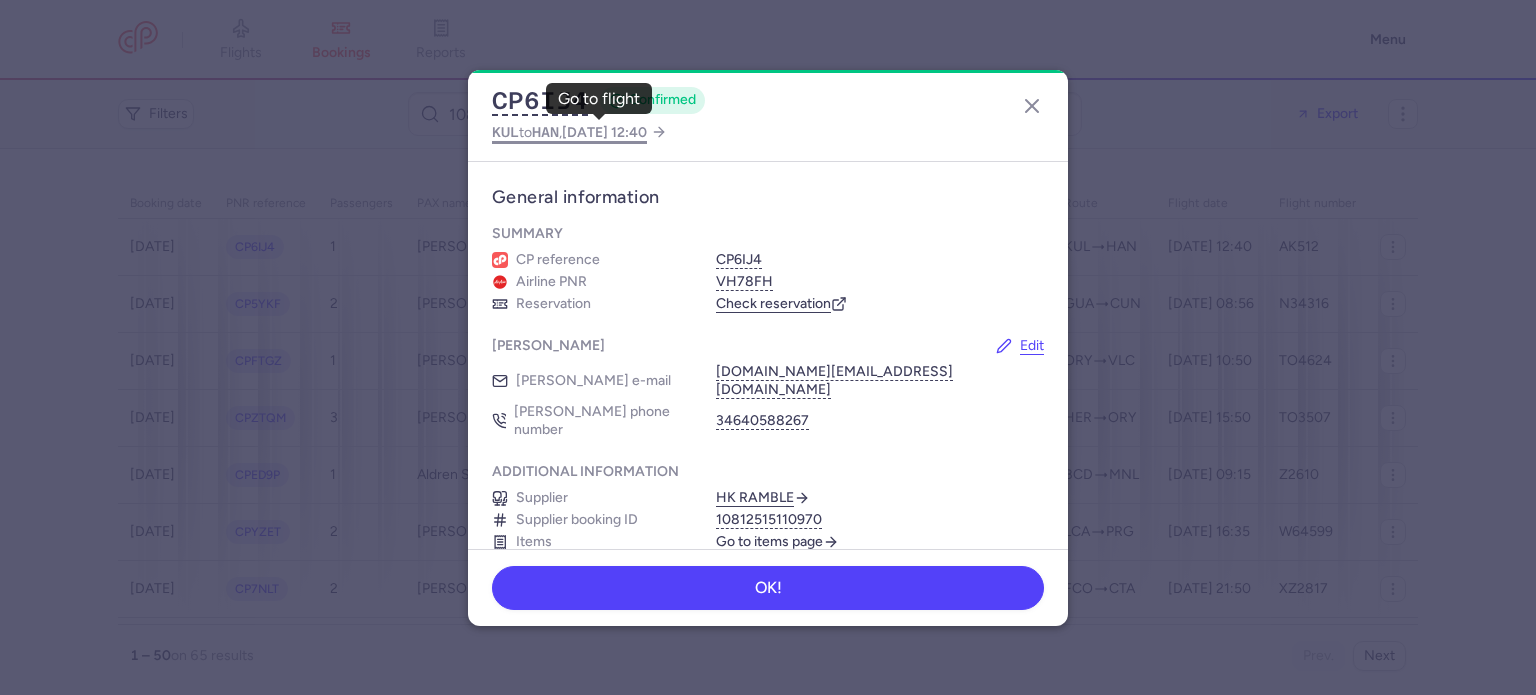 click on "2025 Jul 11, 12:40" at bounding box center [604, 132] 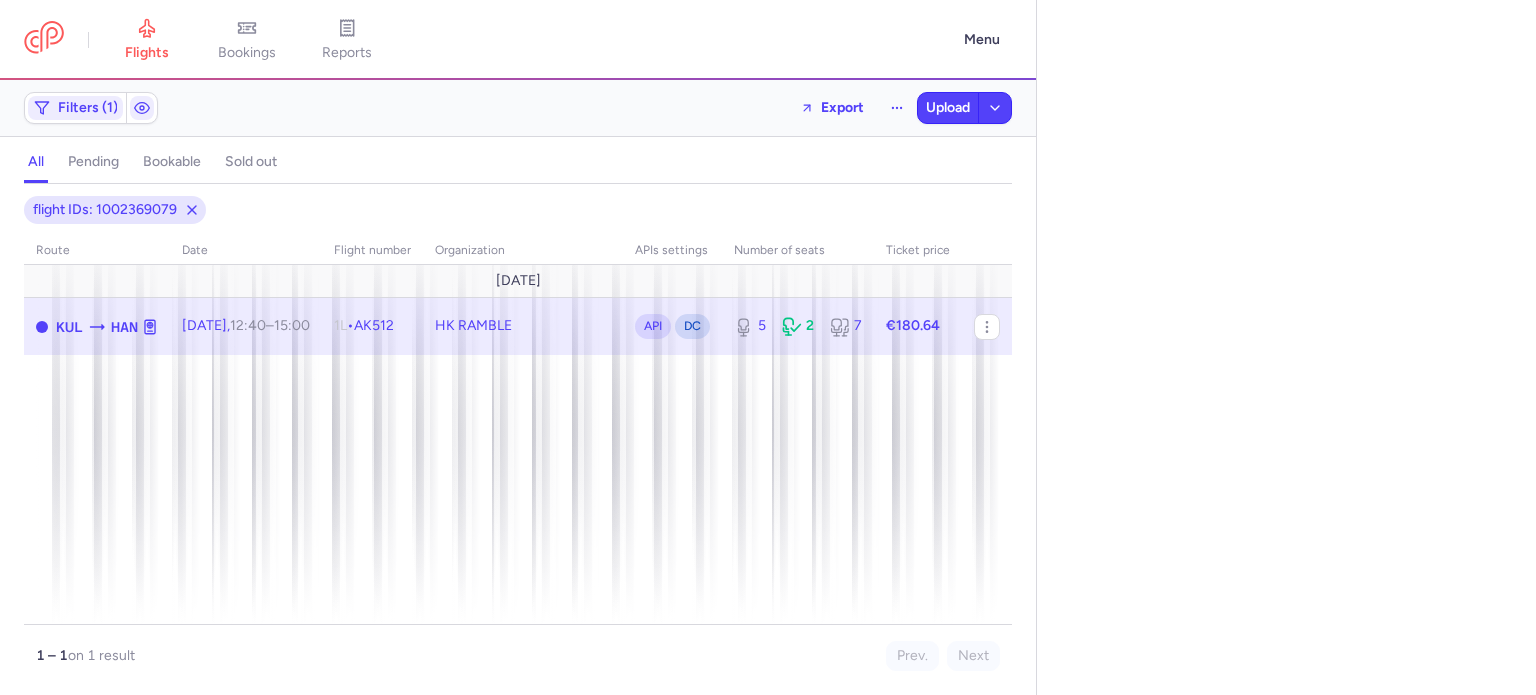 select on "days" 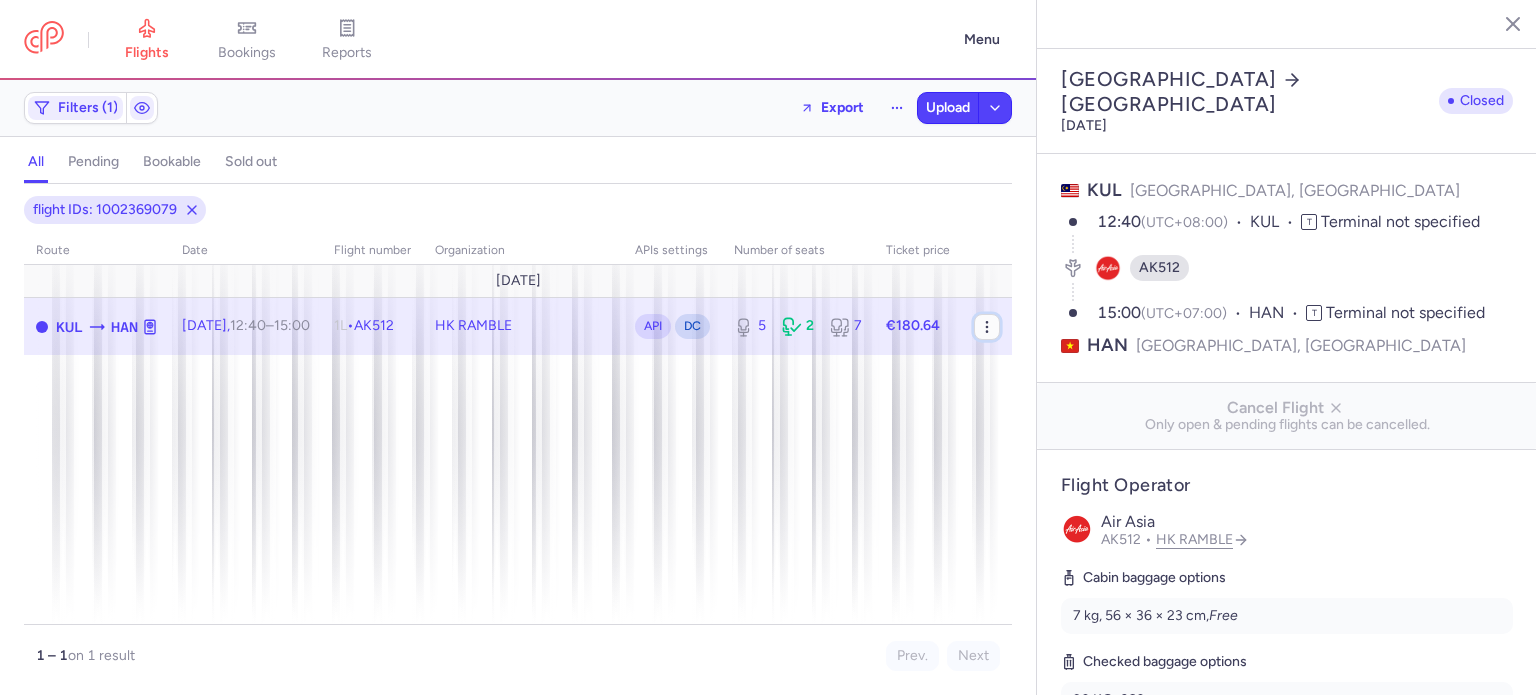click 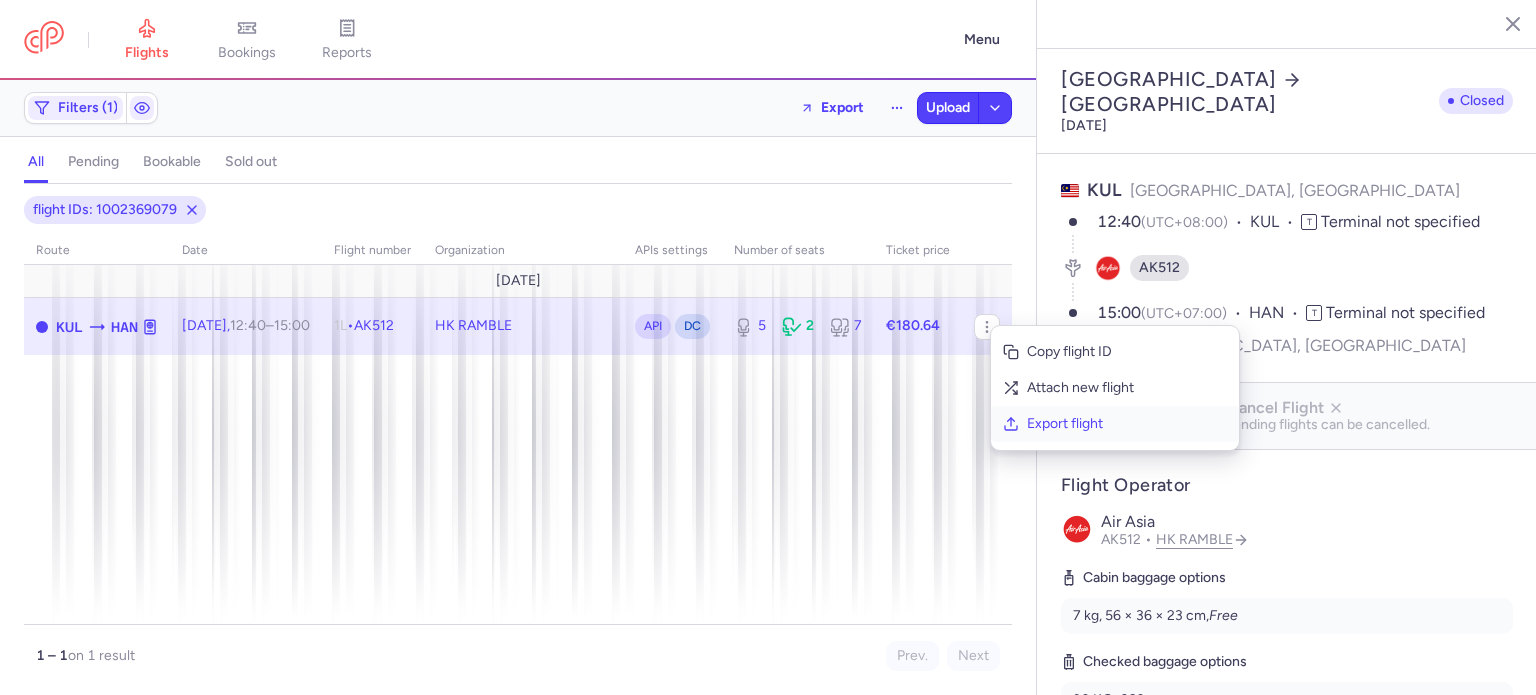 click on "Export flight" at bounding box center (1127, 424) 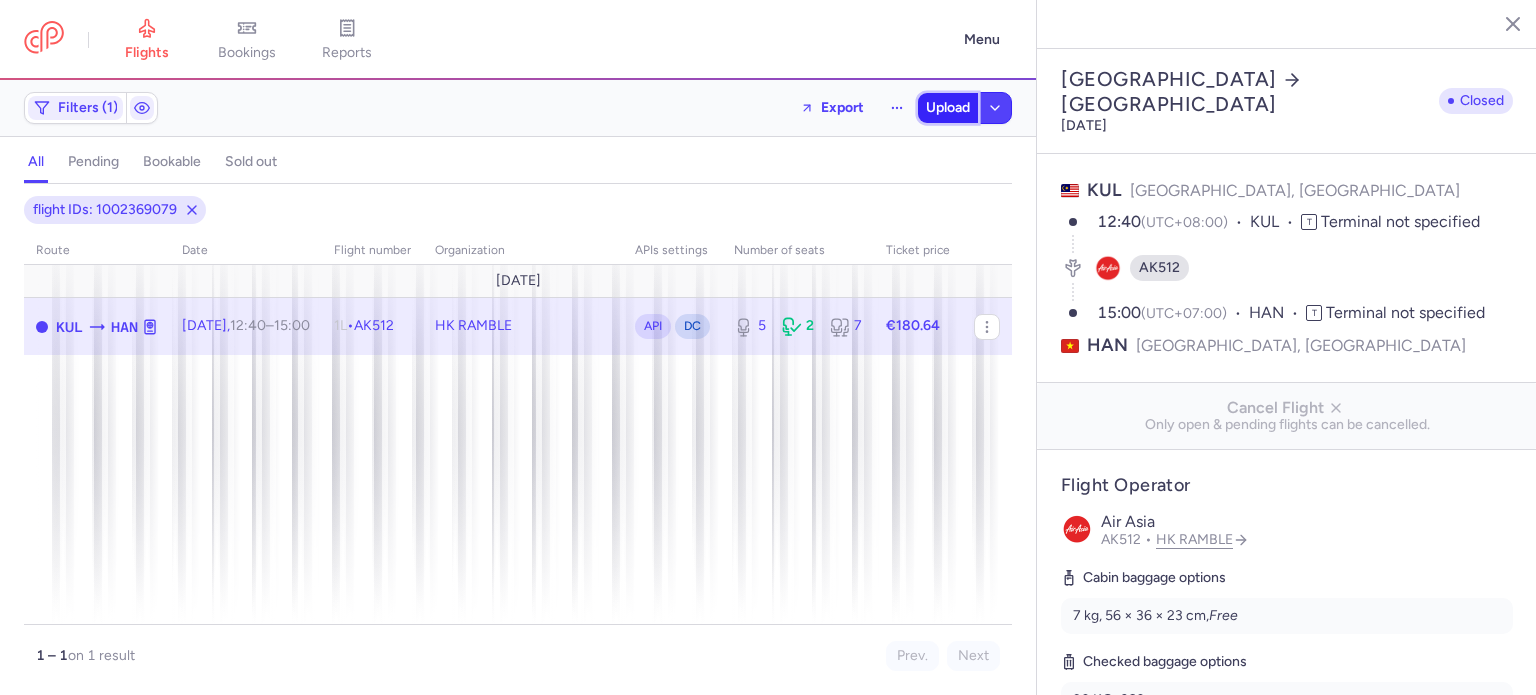 click on "Upload" at bounding box center [948, 108] 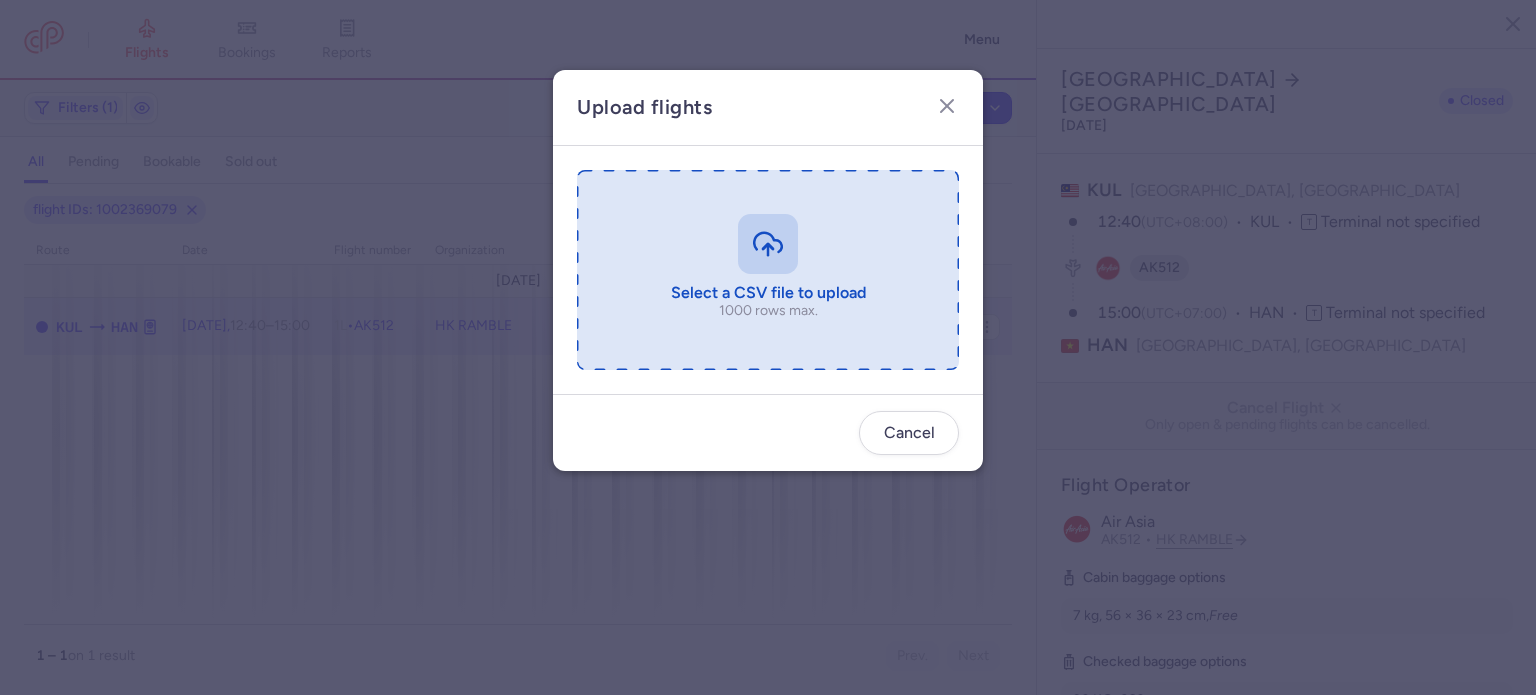 click at bounding box center [768, 270] 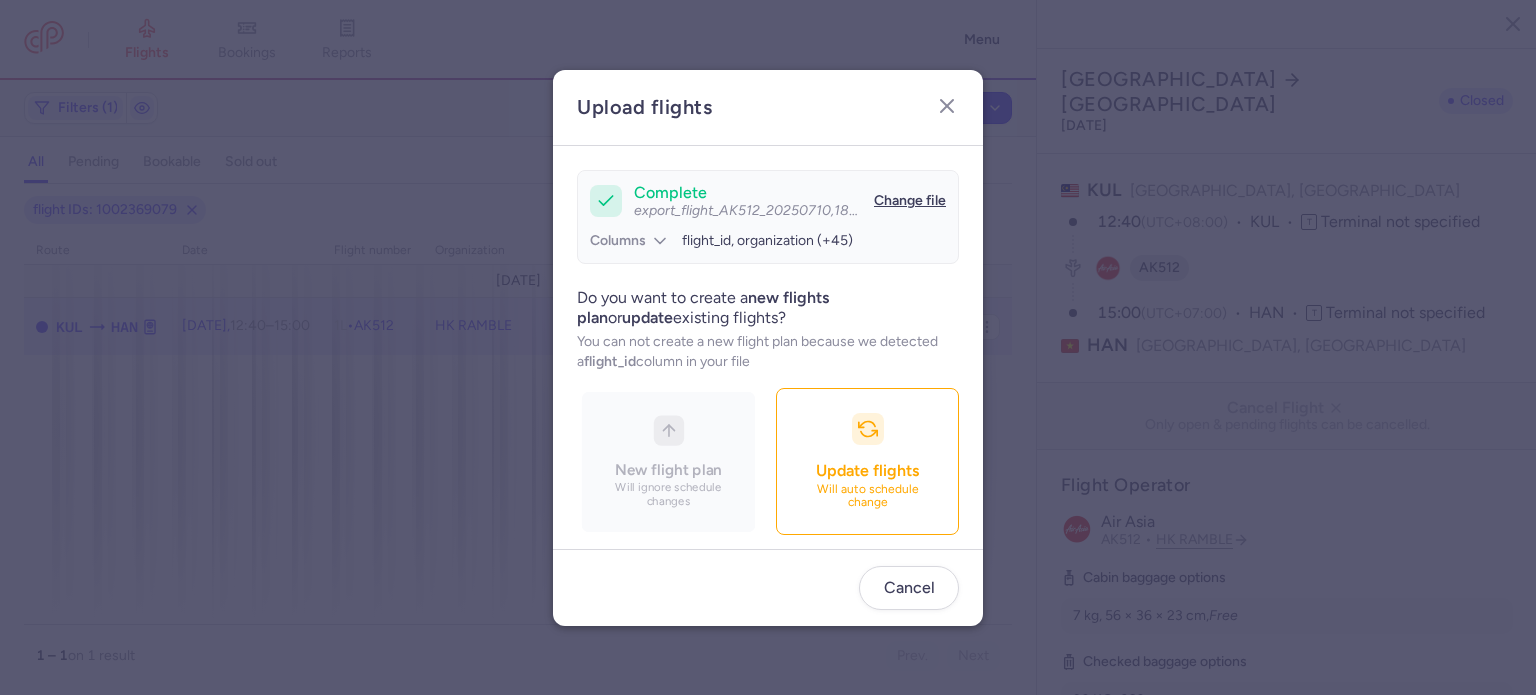 scroll, scrollTop: 172, scrollLeft: 0, axis: vertical 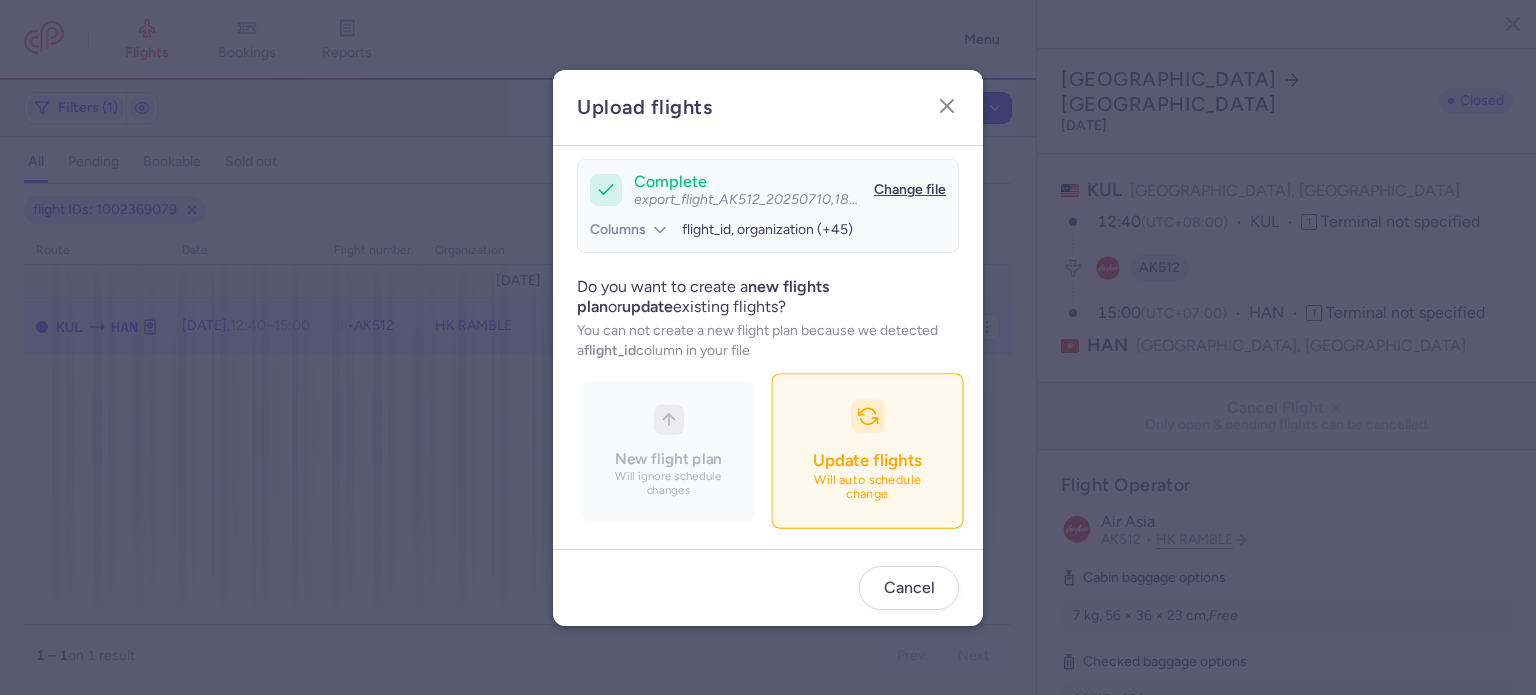 click on "Update flights Will auto schedule change" at bounding box center [867, 450] 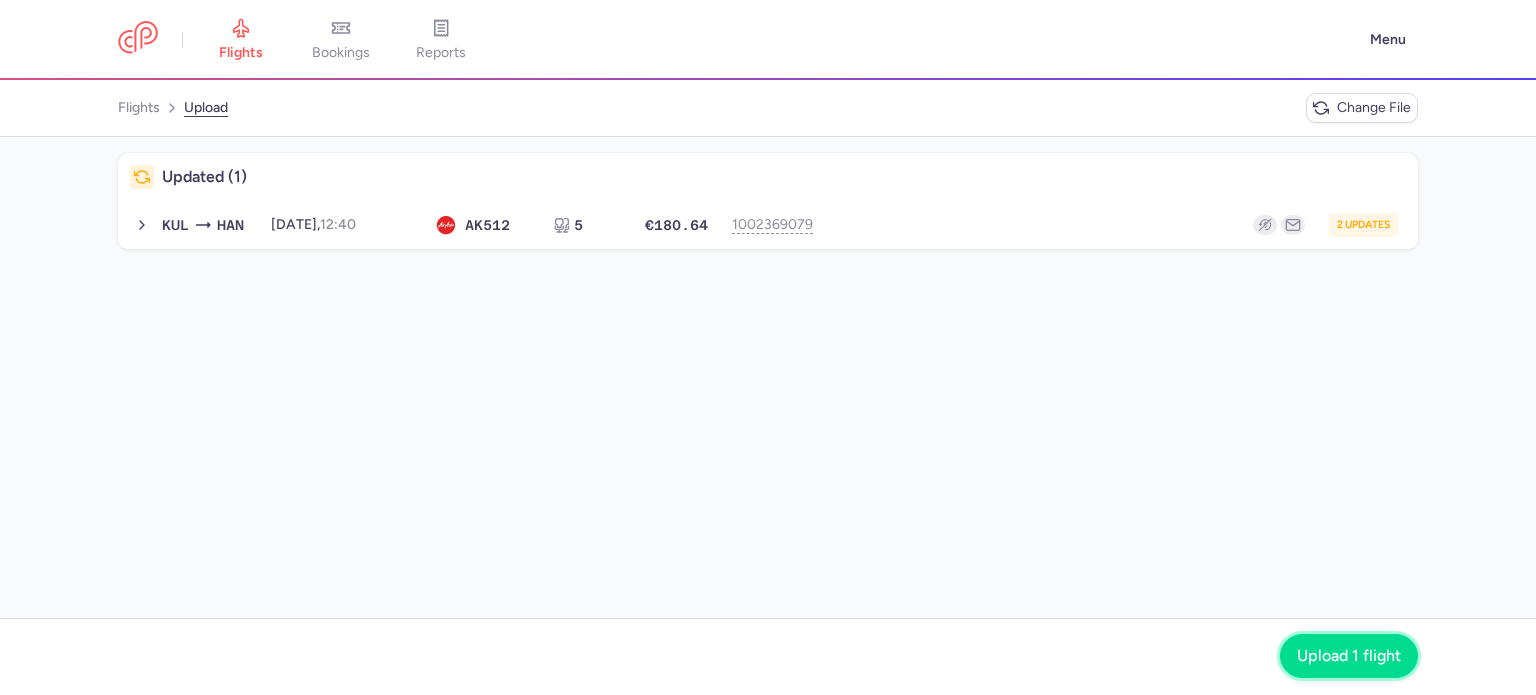 click on "Upload 1 flight" at bounding box center (1349, 656) 